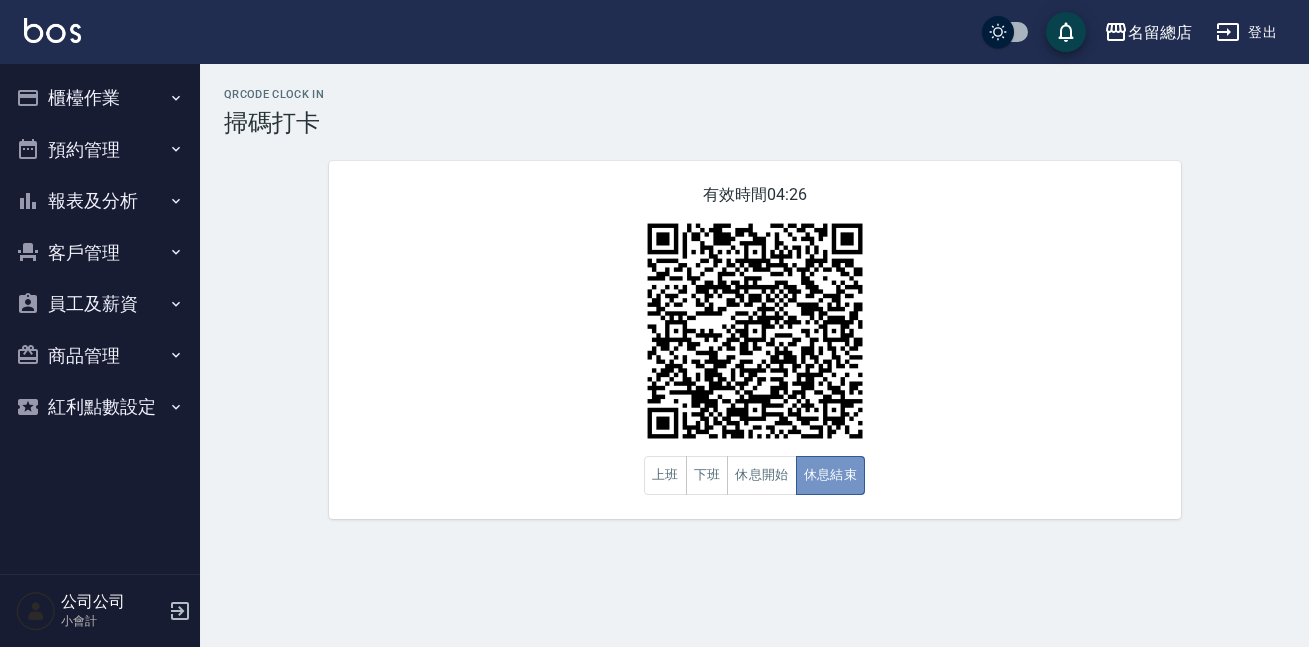 scroll, scrollTop: 0, scrollLeft: 0, axis: both 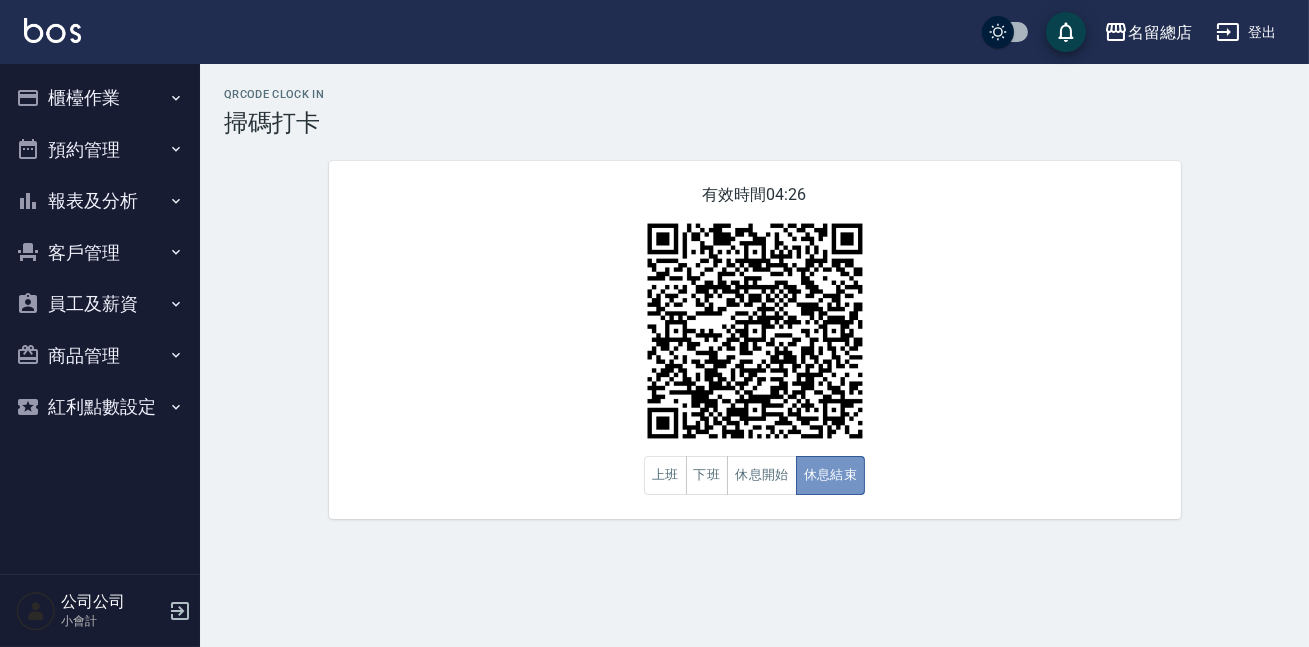 click on "休息結束" at bounding box center [831, 475] 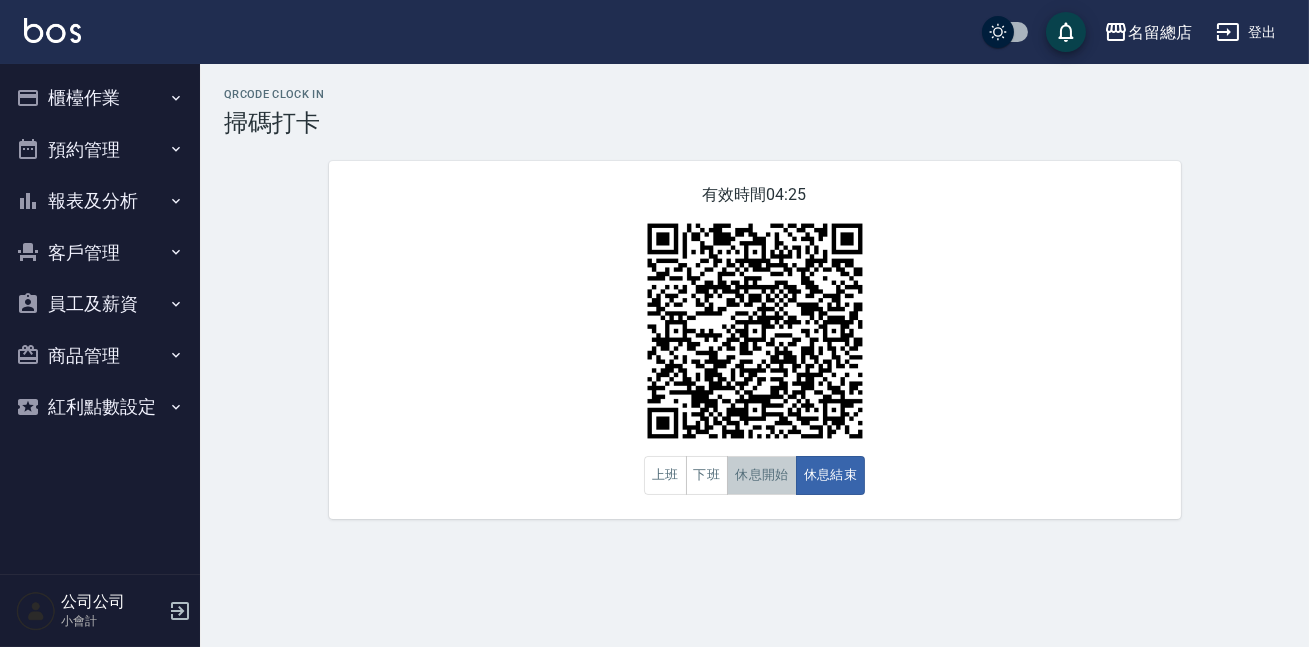 click on "休息開始" at bounding box center [762, 475] 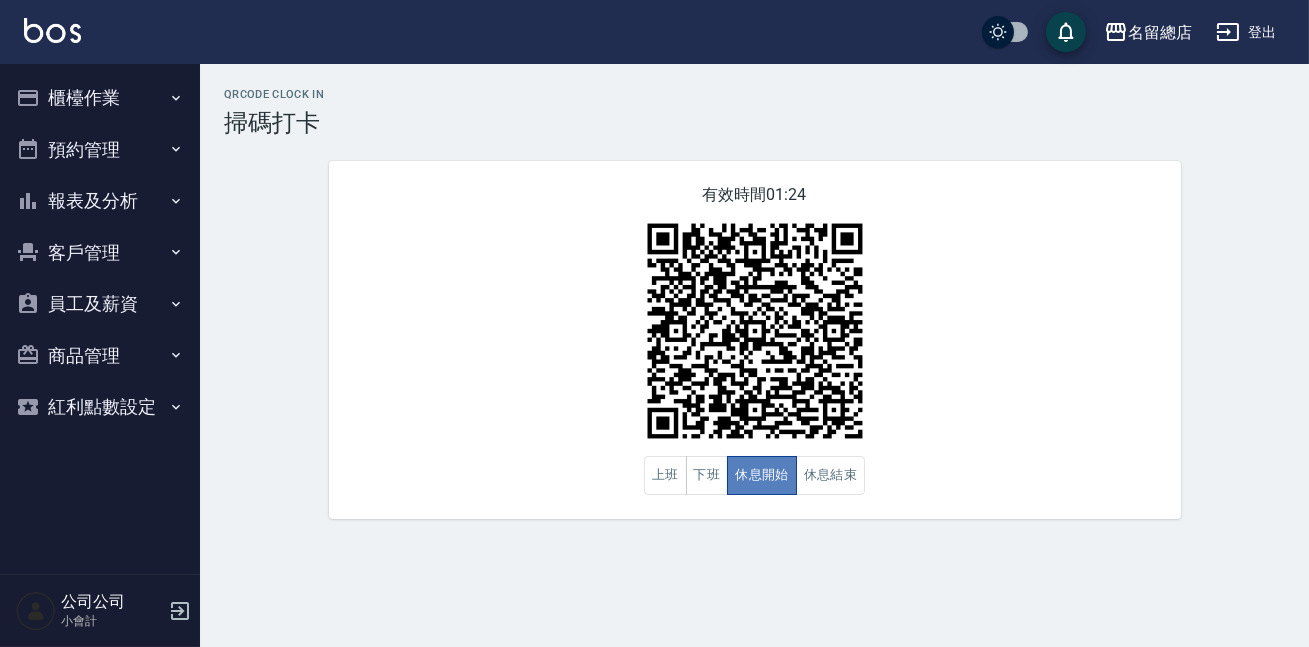 click on "休息開始" at bounding box center (762, 475) 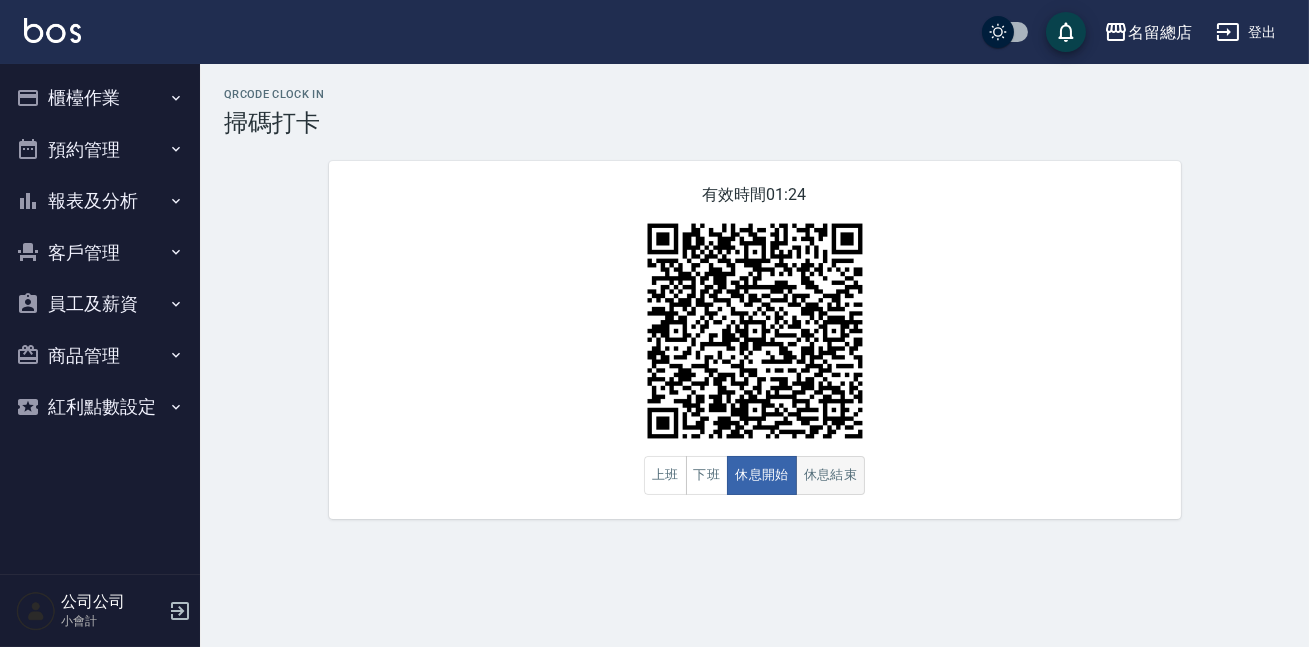 click on "休息結束" at bounding box center (831, 475) 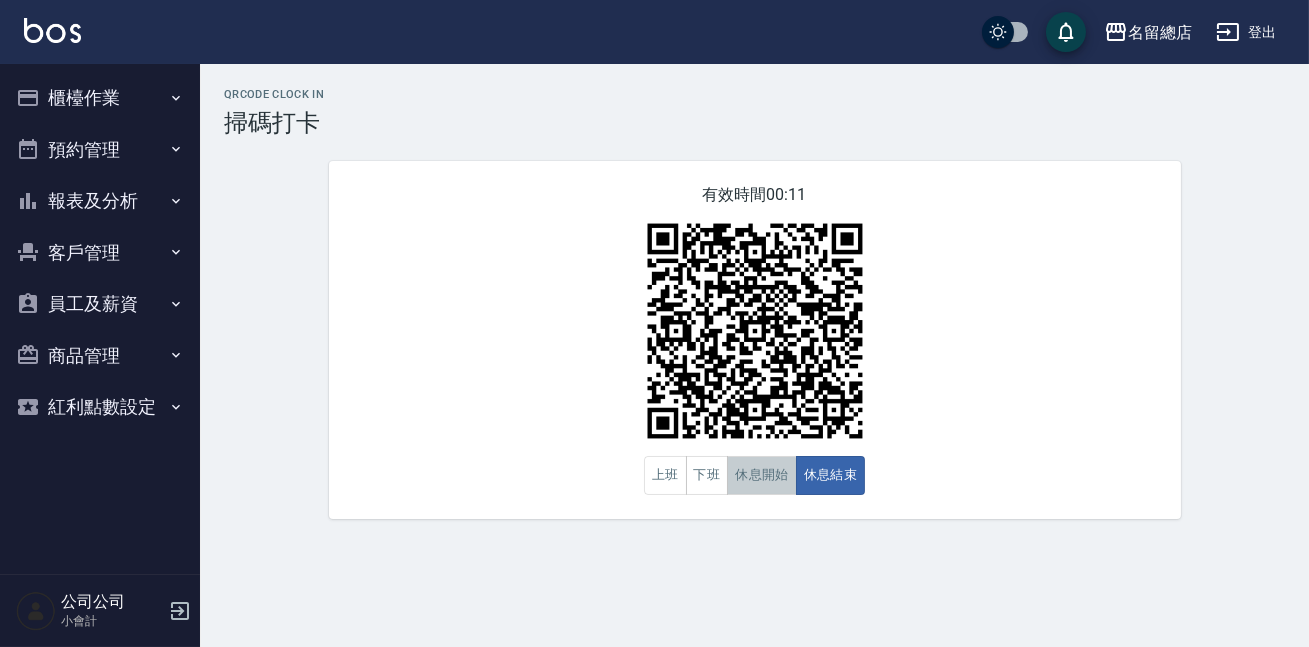 click on "休息開始" at bounding box center (762, 475) 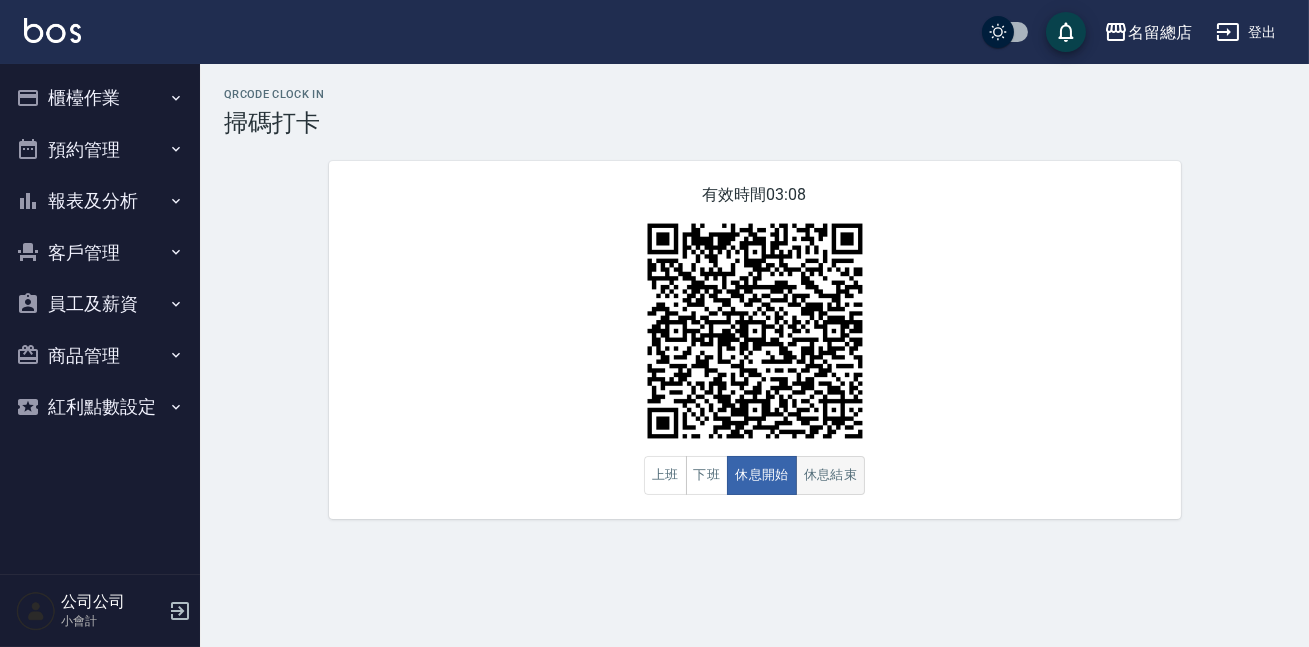 click on "休息結束" at bounding box center (831, 475) 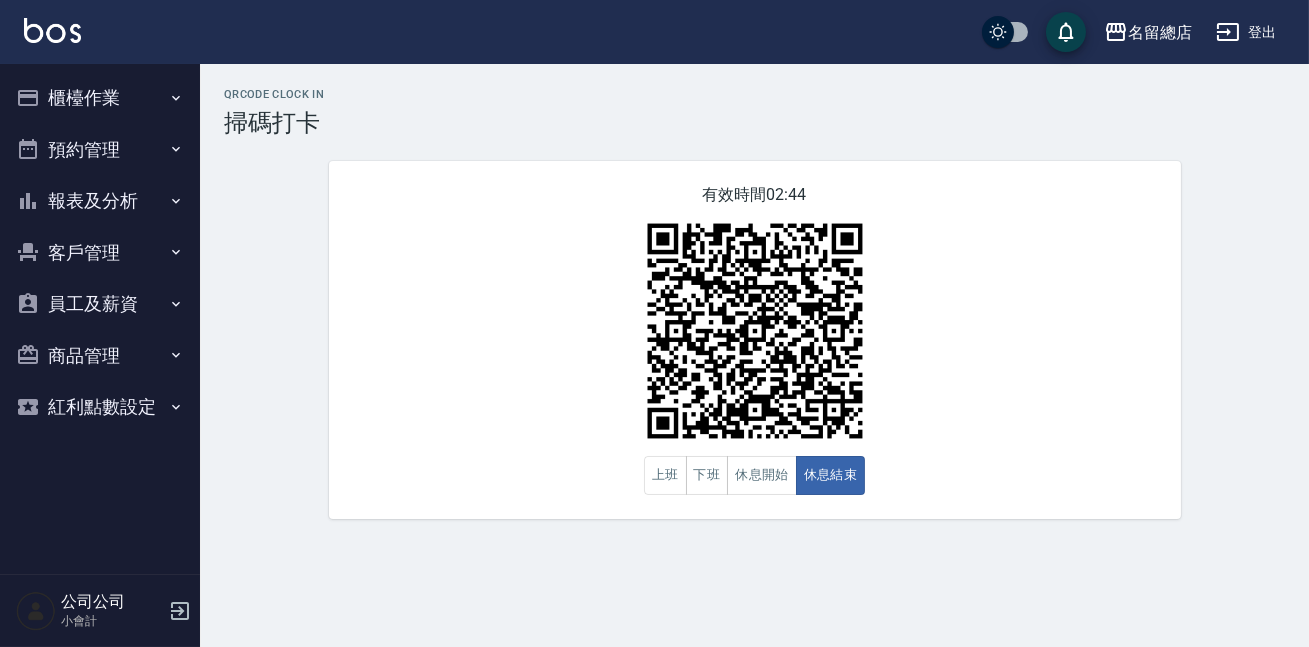 click on "名留總店 登出" at bounding box center [654, 32] 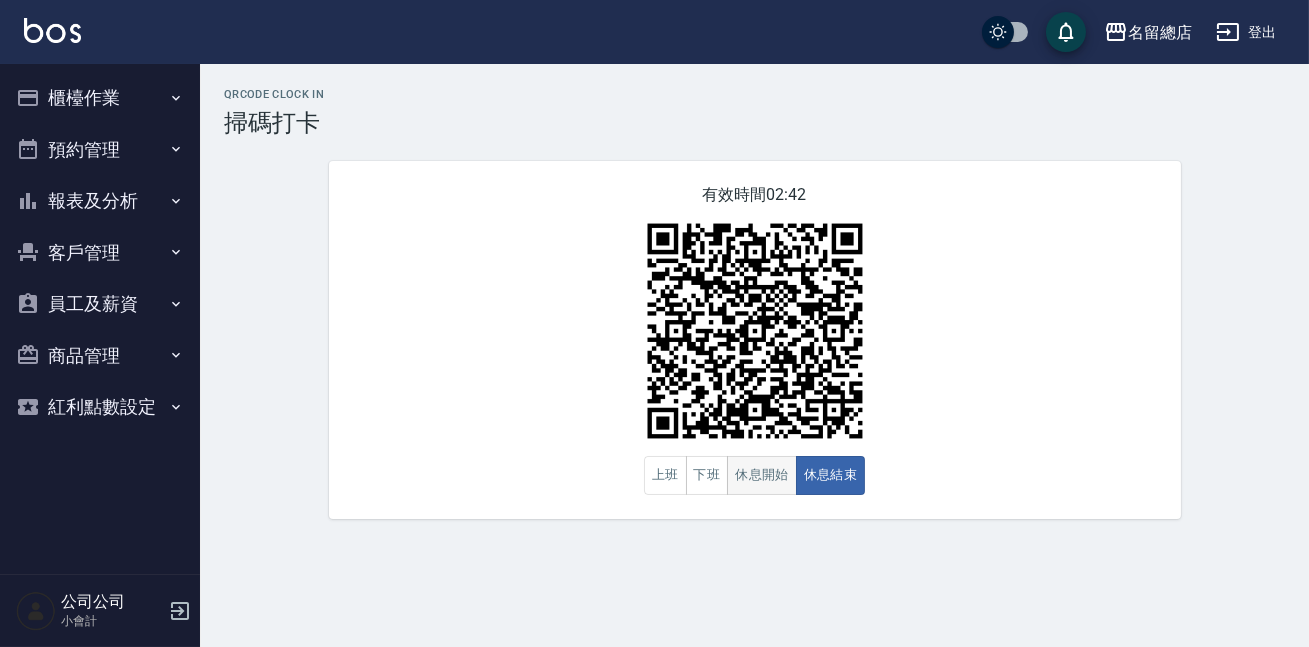click on "休息開始" at bounding box center (762, 475) 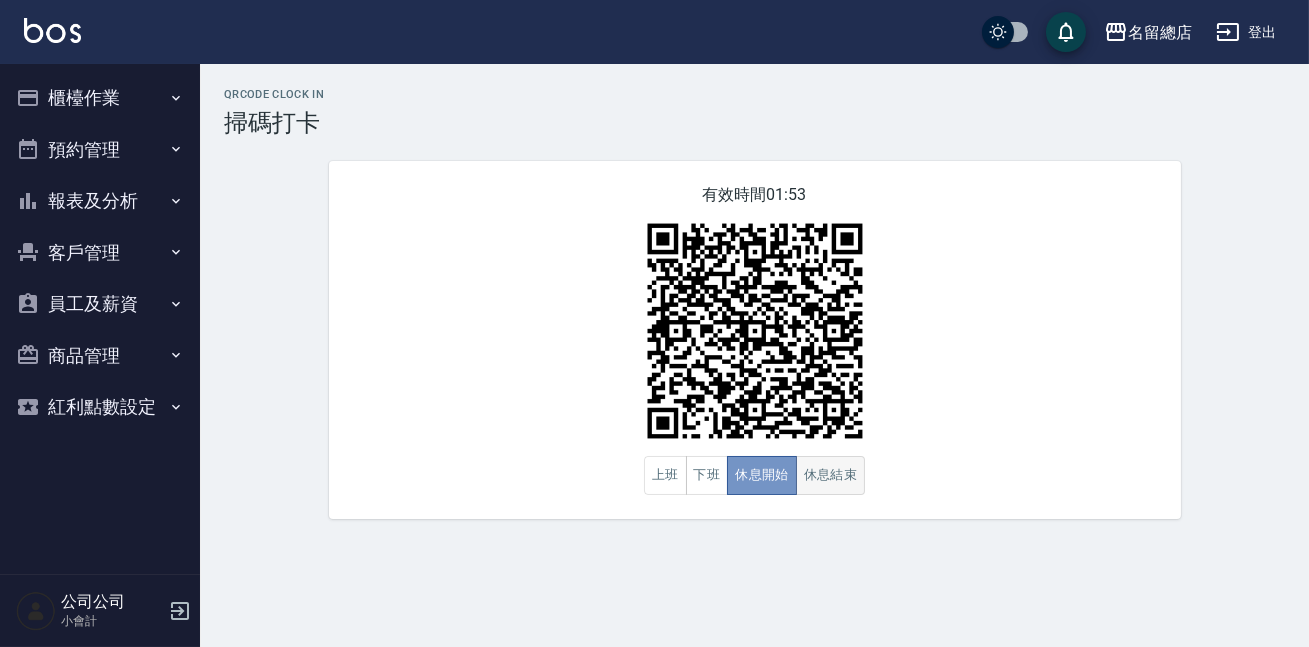 drag, startPoint x: 773, startPoint y: 469, endPoint x: 850, endPoint y: 482, distance: 78.08969 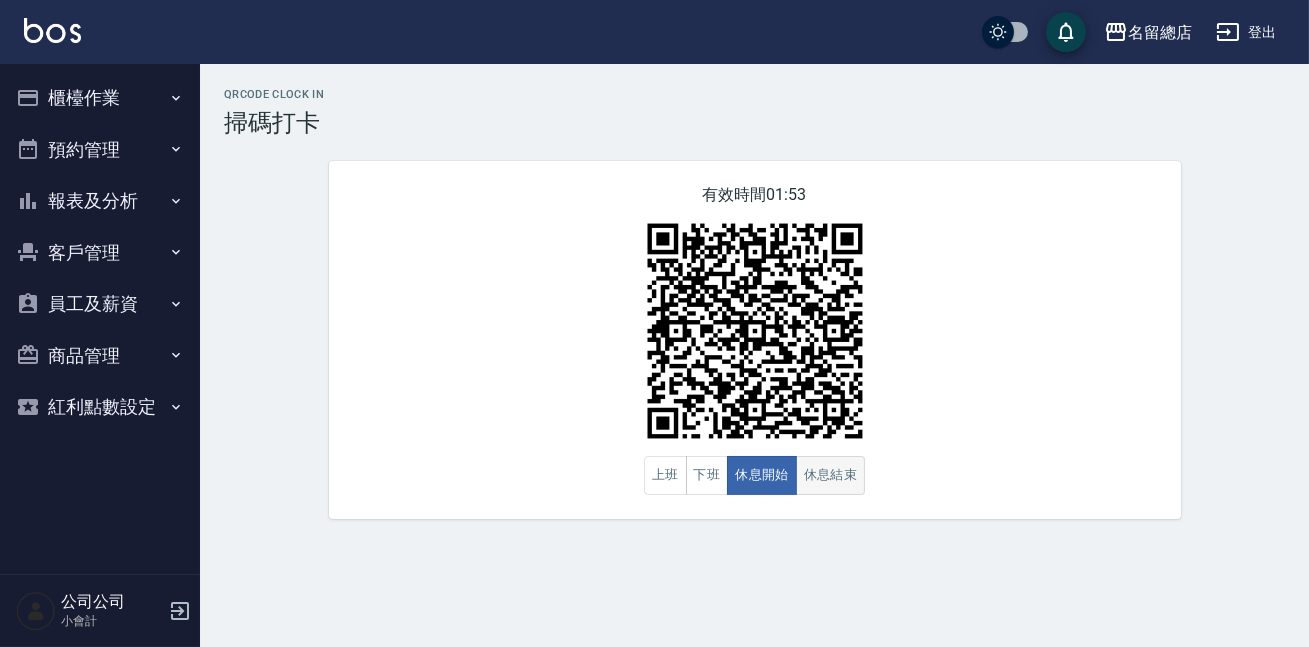 drag, startPoint x: 850, startPoint y: 482, endPoint x: 830, endPoint y: 482, distance: 20 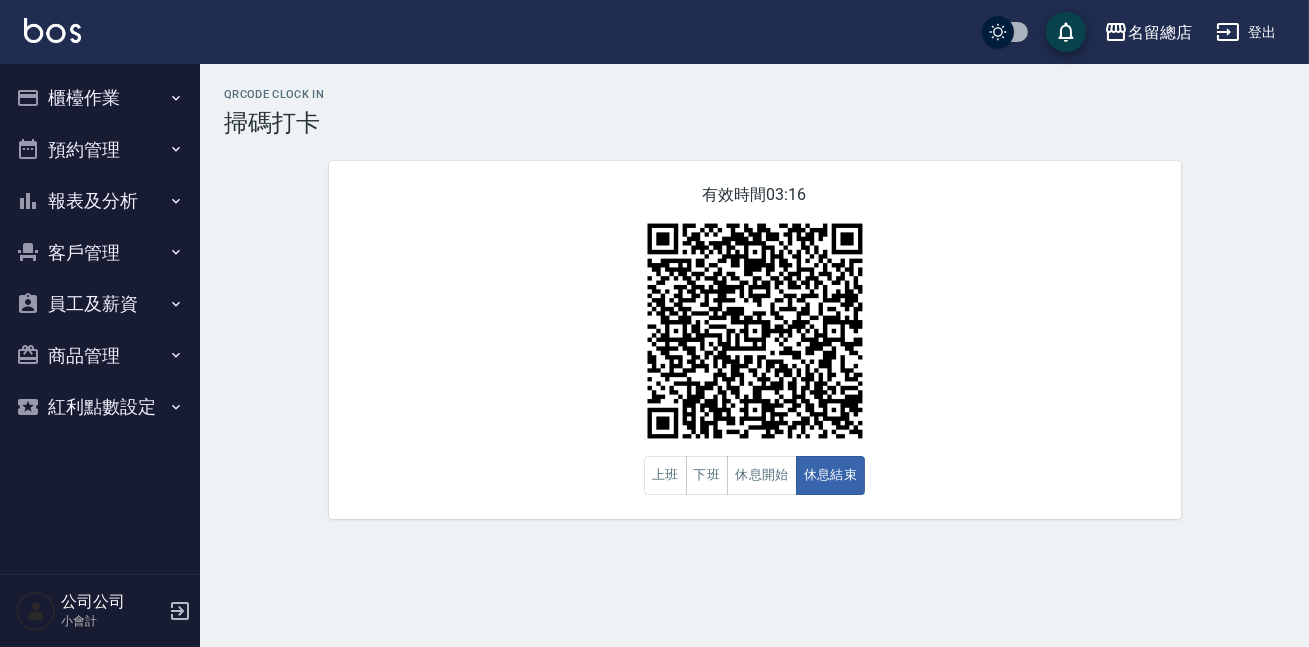 click on "有效時間 03:16 上班 下班 休息開始 休息結束" at bounding box center (755, 340) 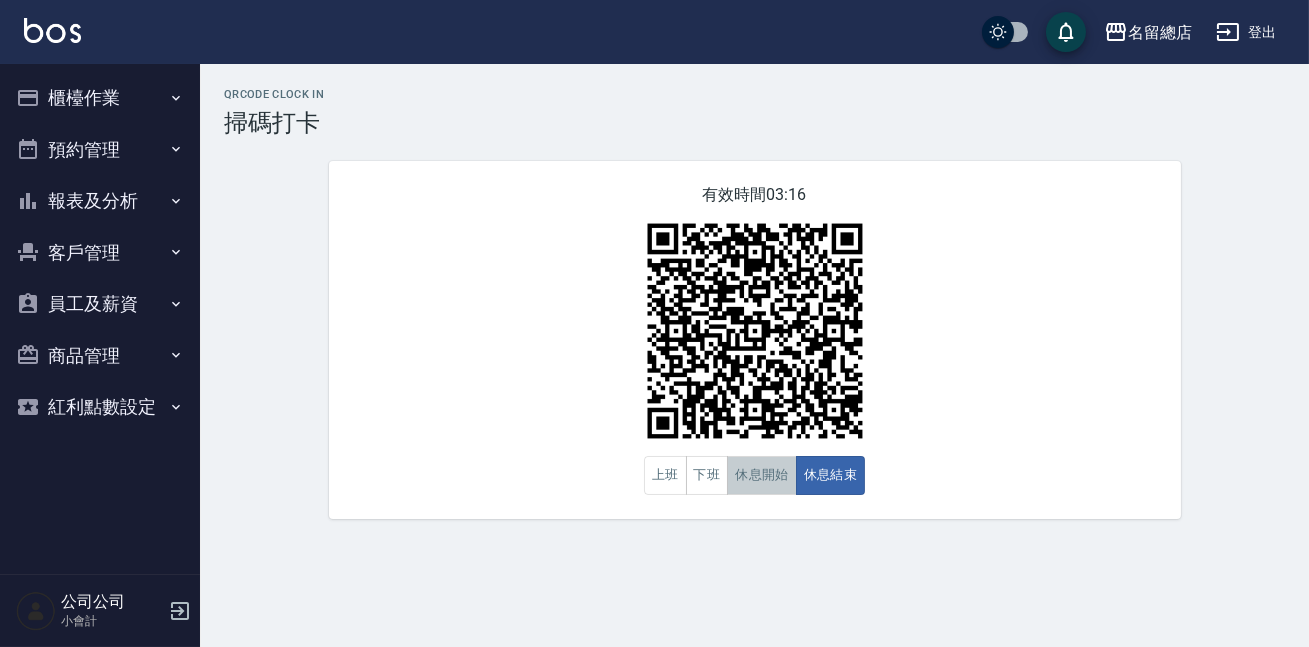 click on "休息開始" at bounding box center [762, 475] 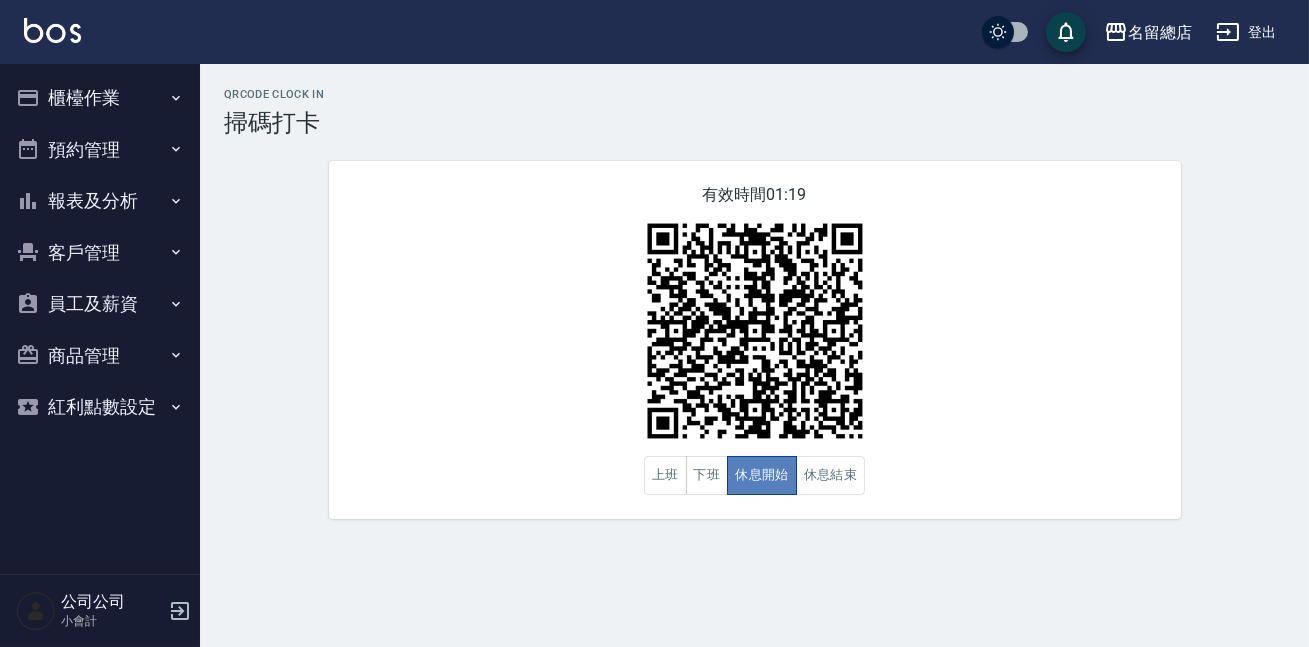 click on "休息開始" at bounding box center [762, 475] 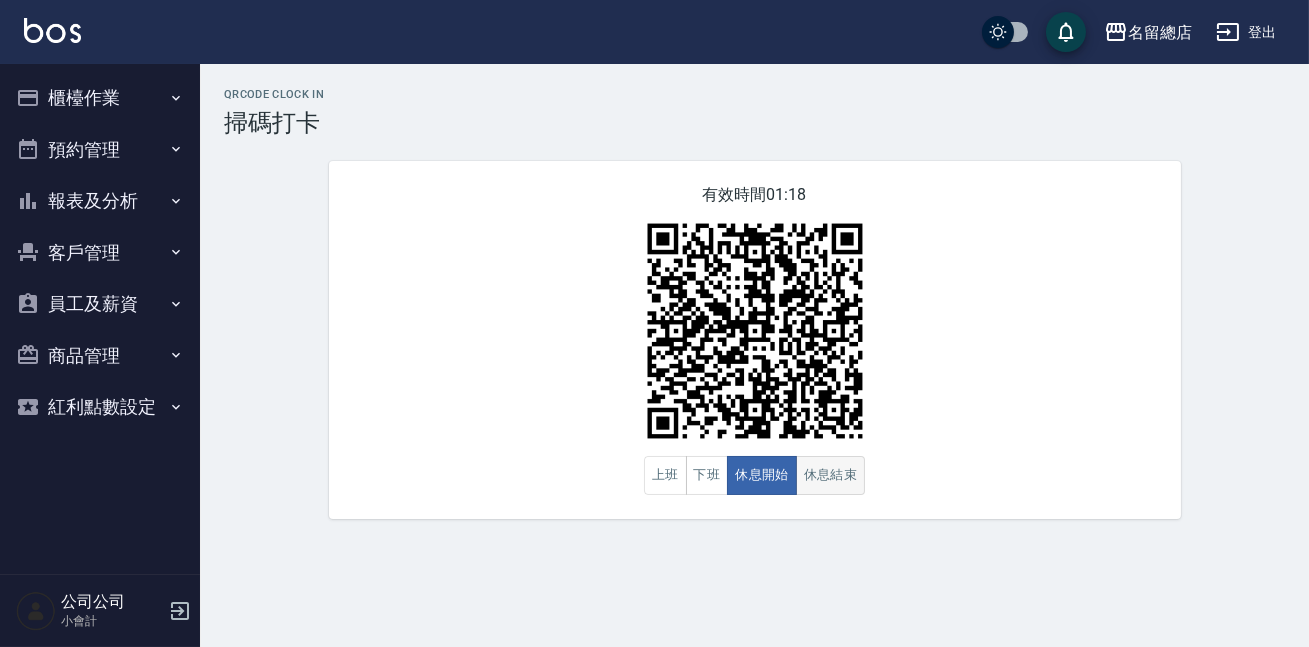 click on "休息結束" at bounding box center [831, 475] 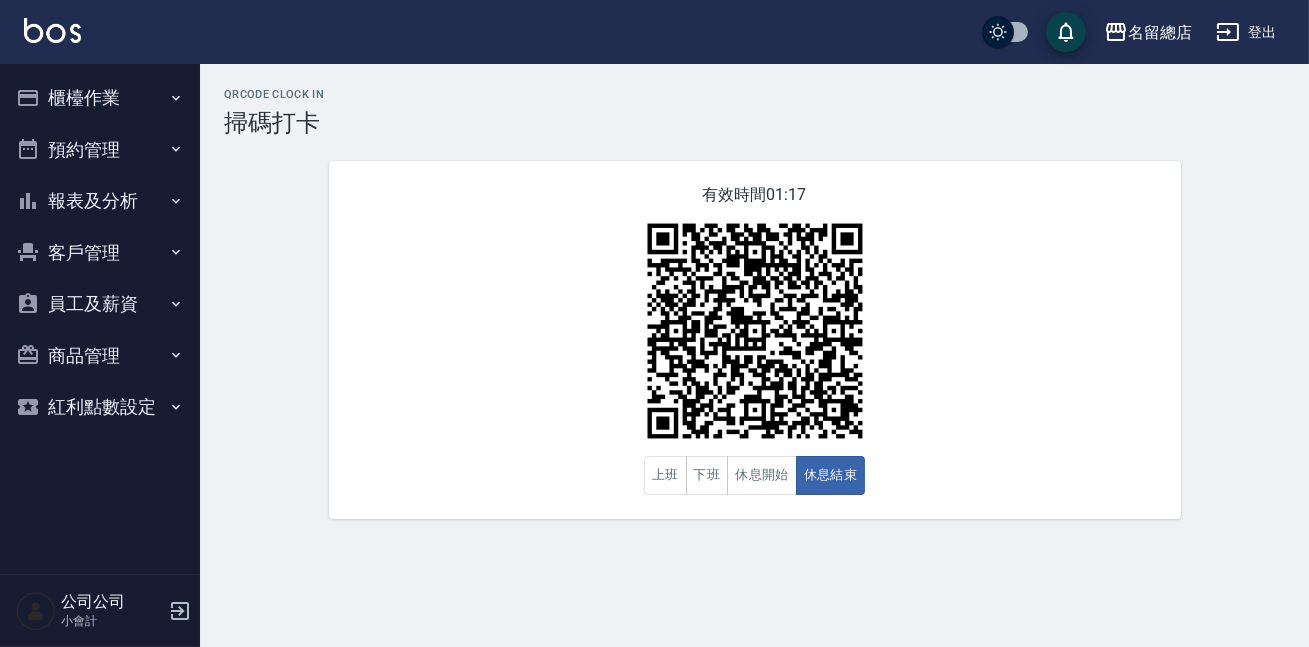 click on "報表及分析" at bounding box center (100, 201) 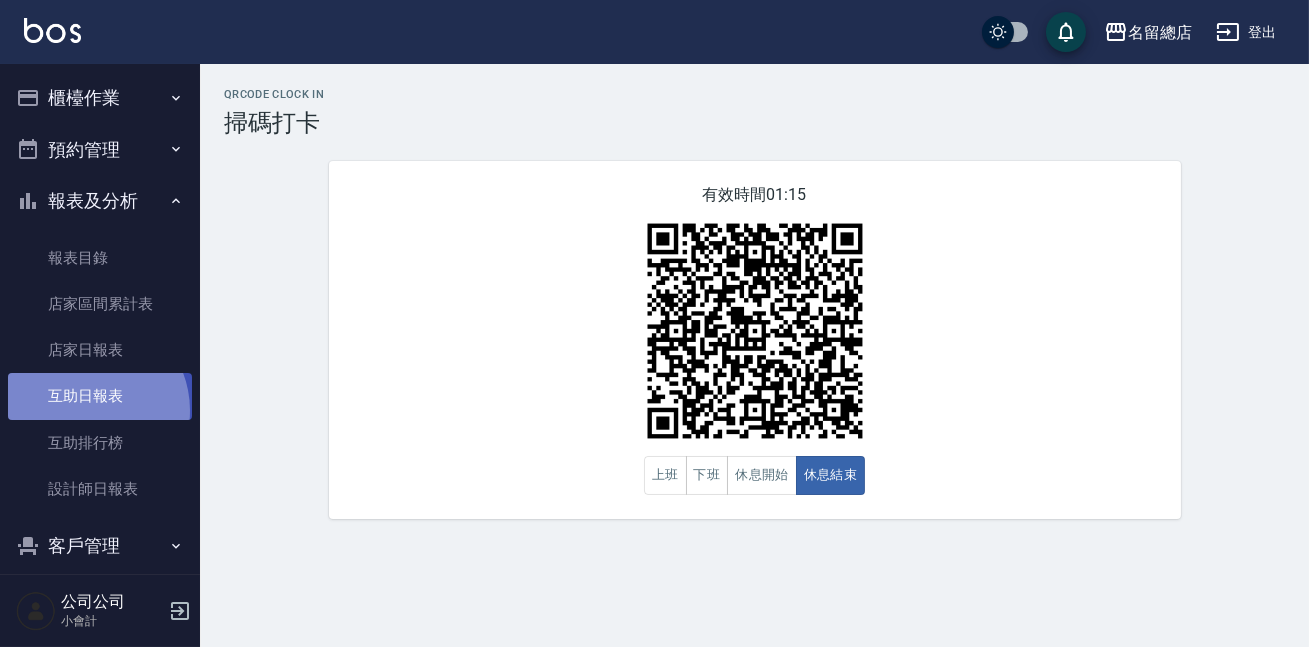click on "互助日報表" at bounding box center (100, 396) 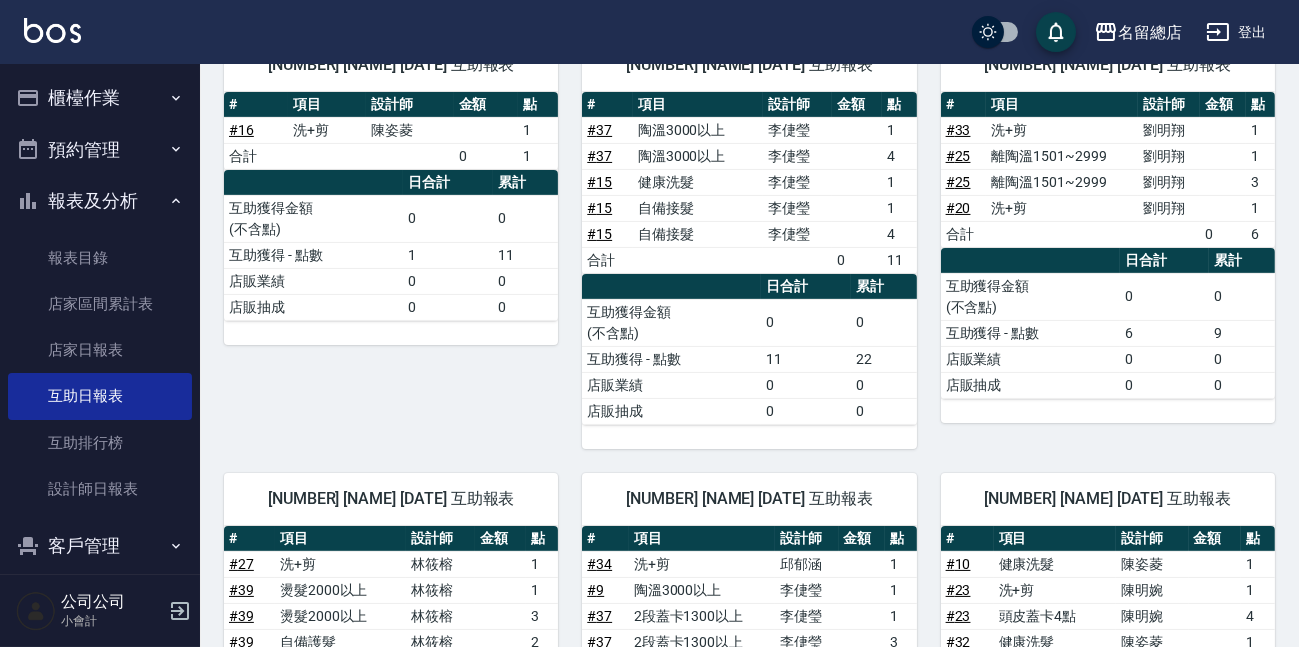 scroll, scrollTop: 703, scrollLeft: 0, axis: vertical 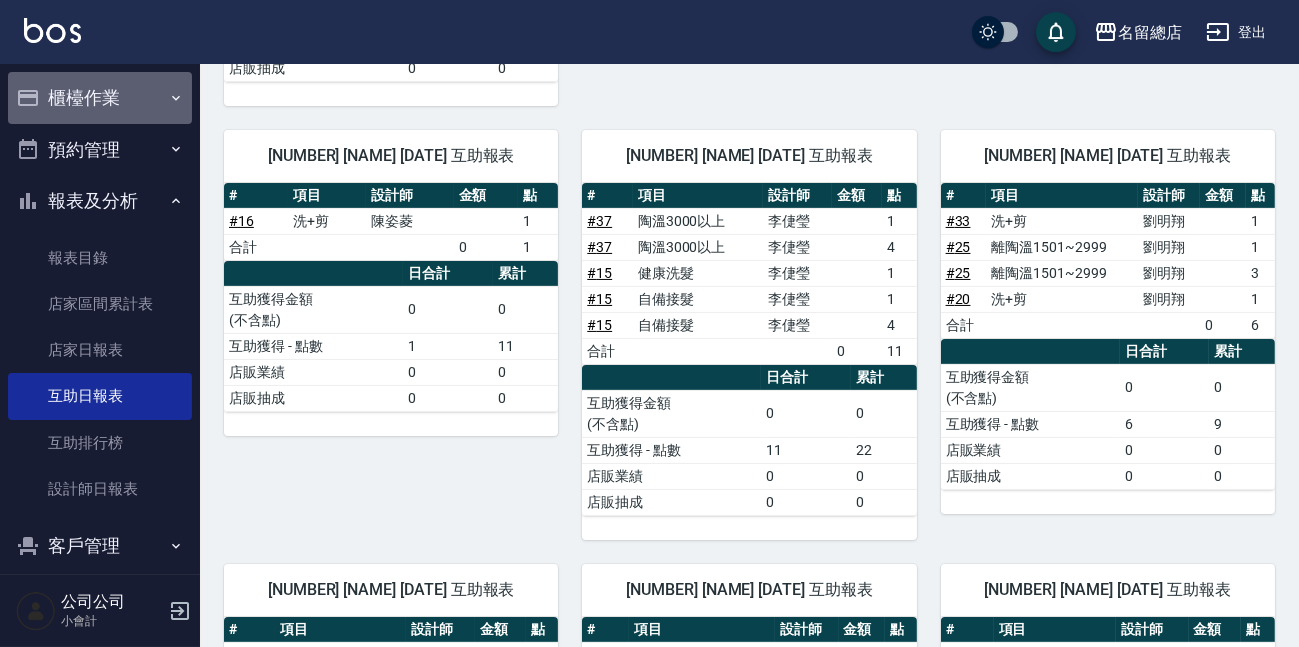 click on "櫃檯作業" at bounding box center [100, 98] 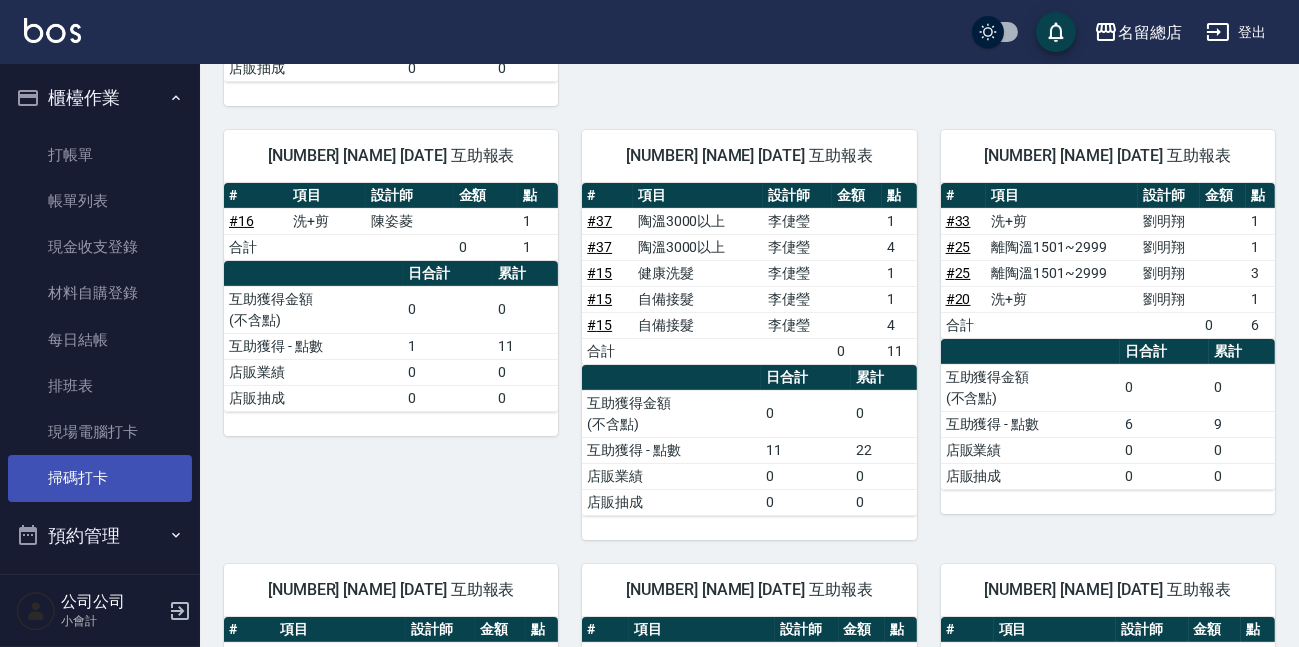 click on "掃碼打卡" at bounding box center [100, 478] 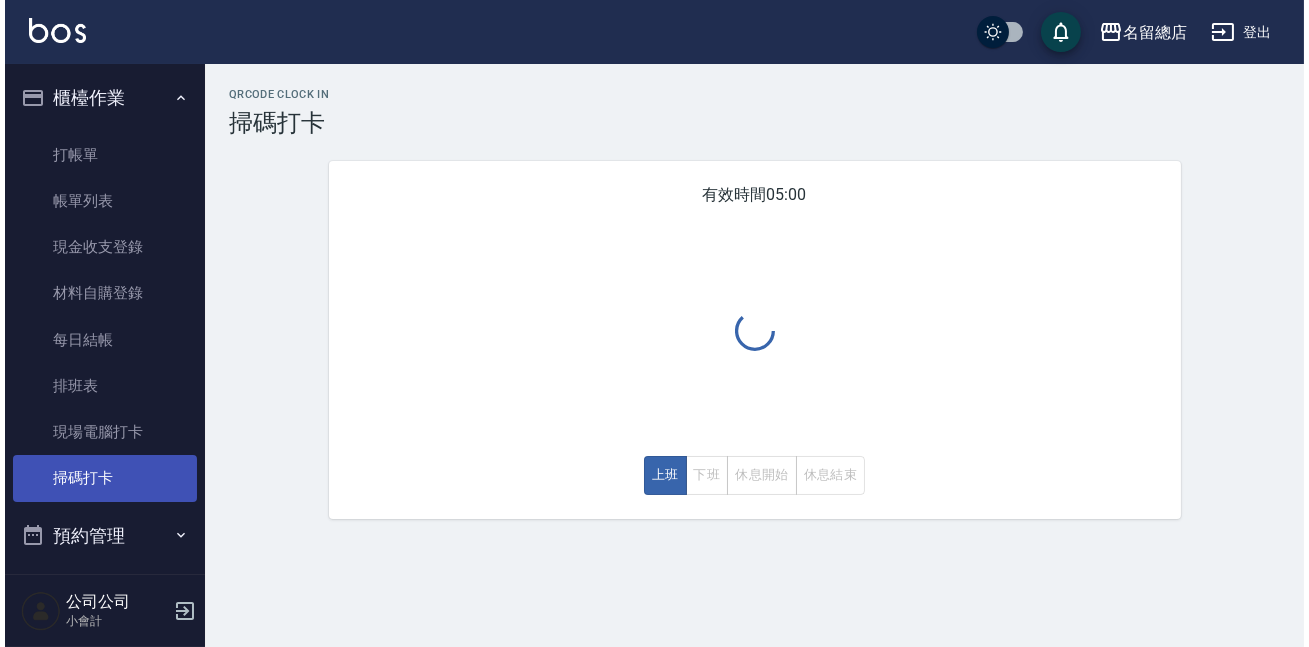 scroll, scrollTop: 0, scrollLeft: 0, axis: both 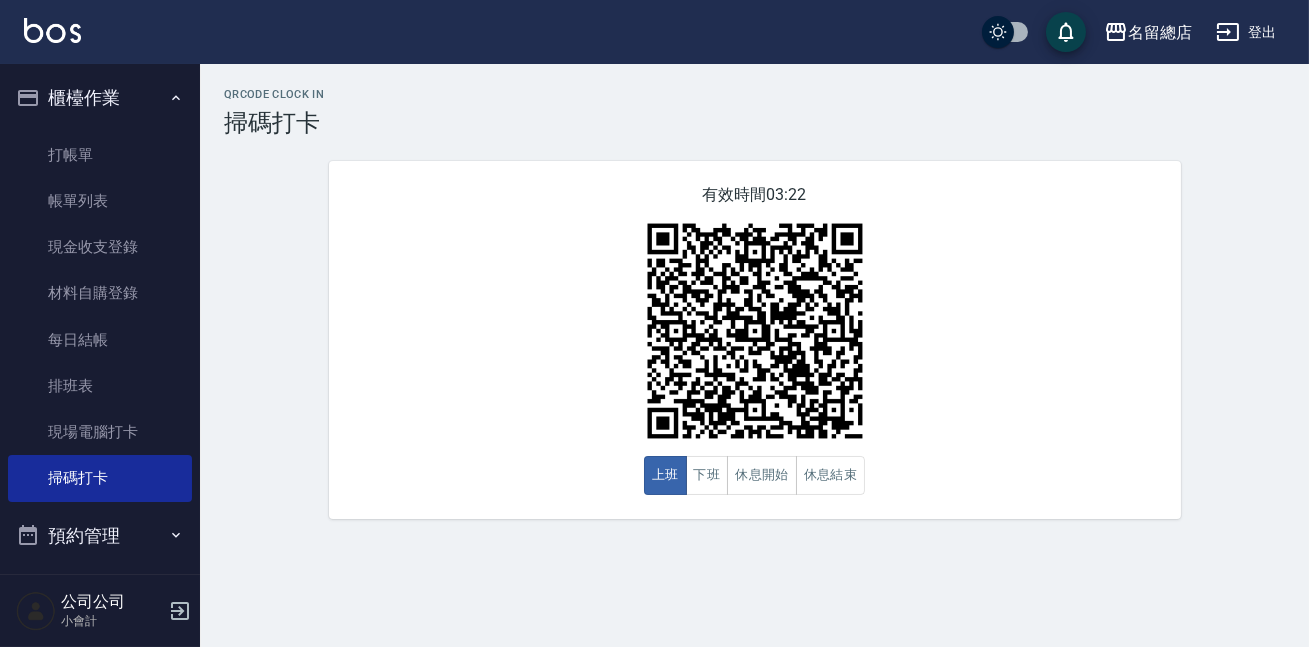 drag, startPoint x: 80, startPoint y: 484, endPoint x: 462, endPoint y: 304, distance: 422.28427 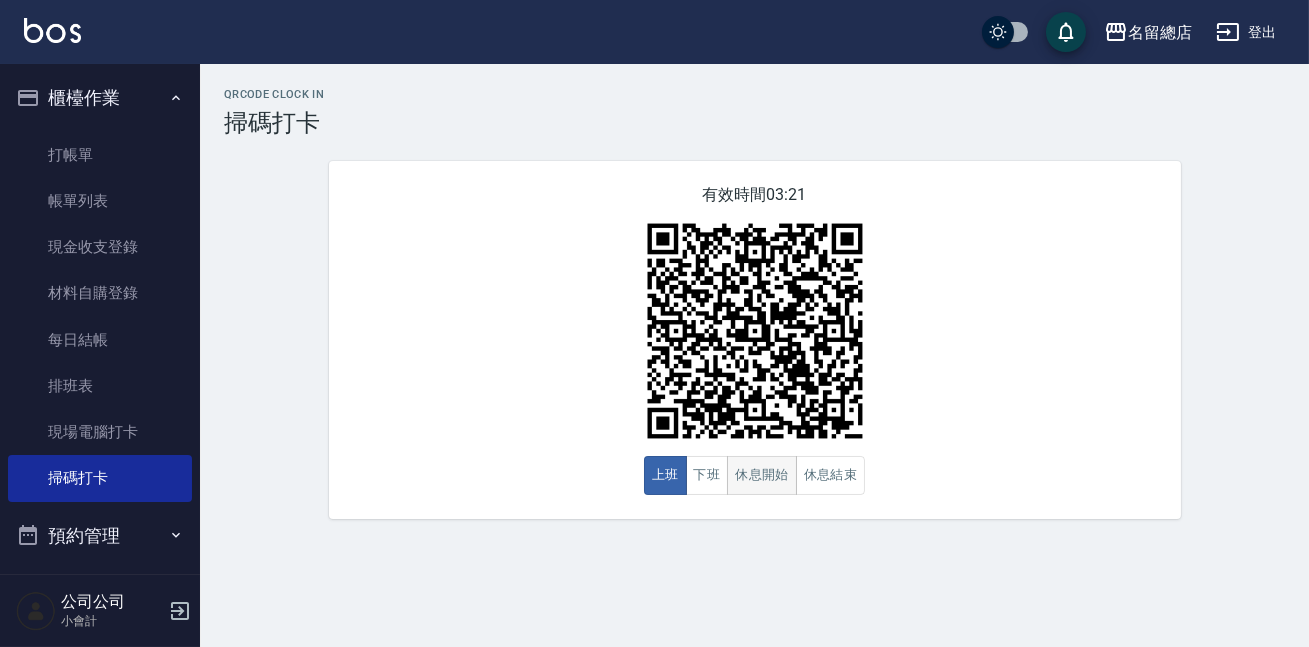 click on "休息開始" at bounding box center [762, 475] 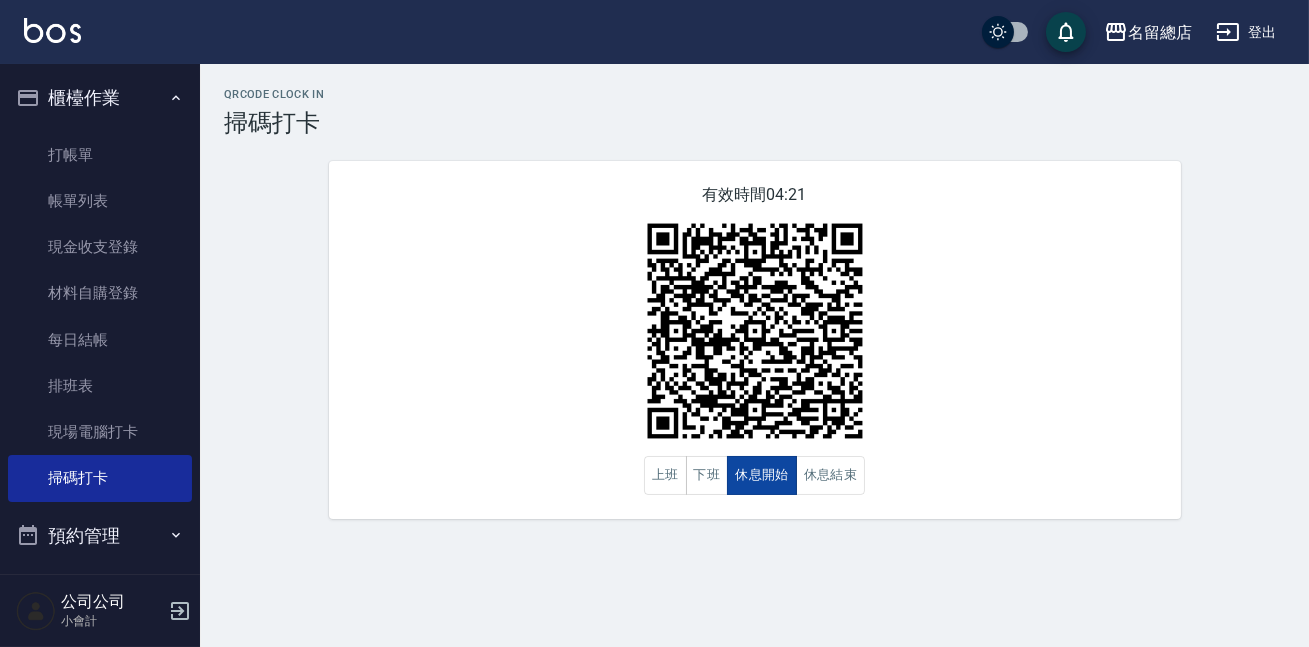 click on "休息開始" at bounding box center [762, 475] 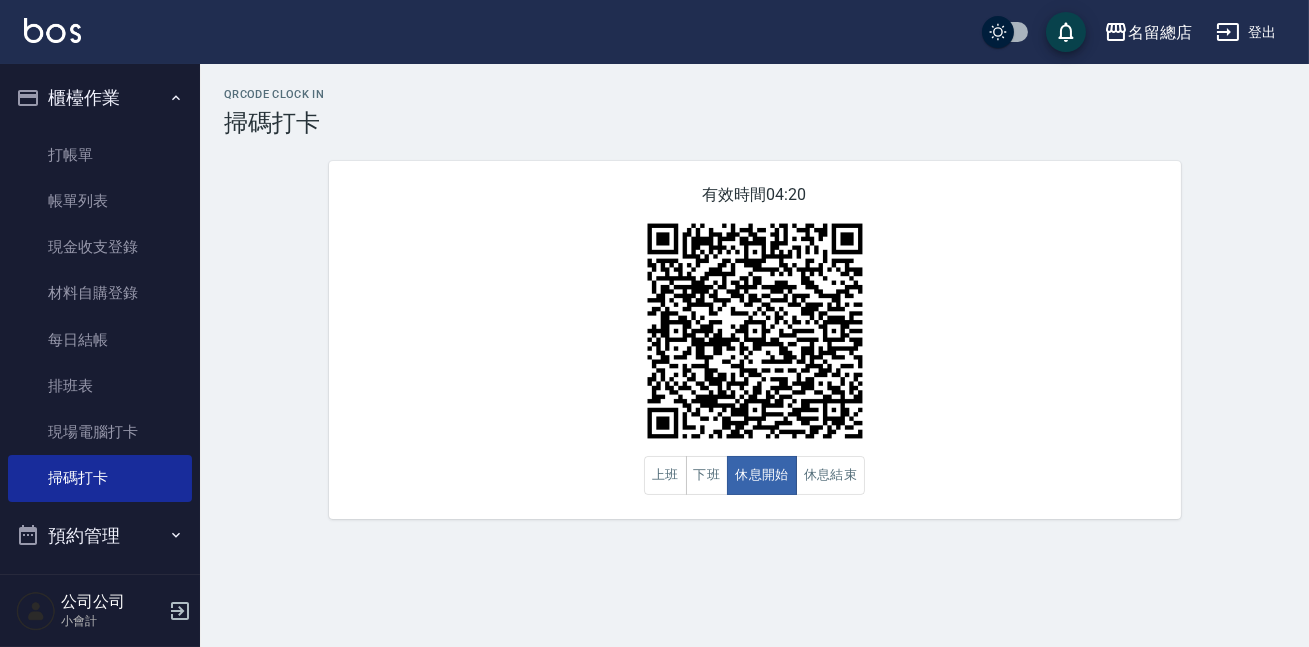 click at bounding box center (755, 331) 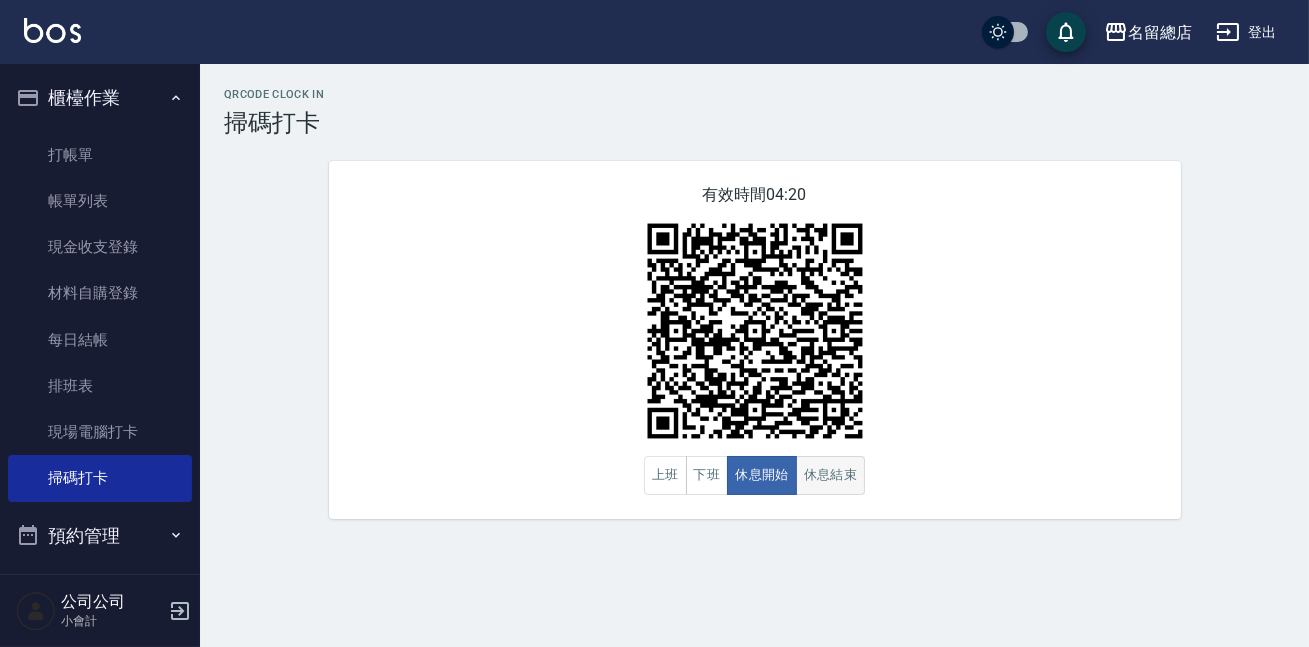click on "休息結束" at bounding box center [831, 475] 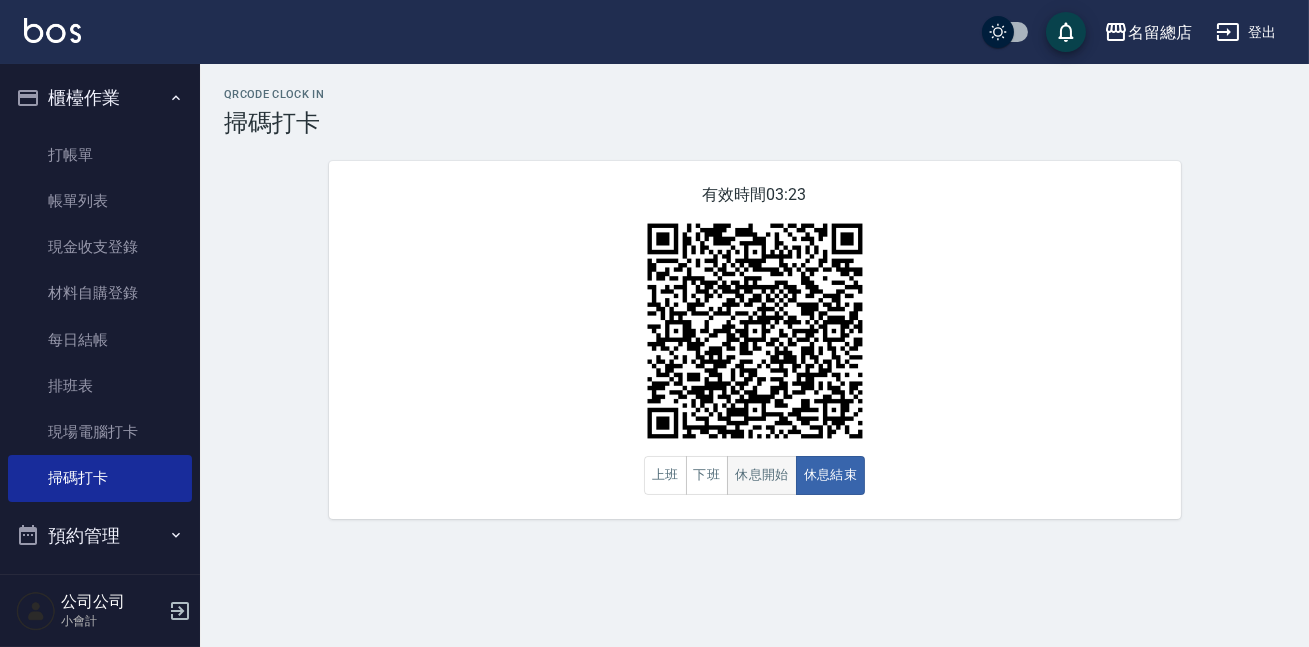 click on "休息開始" at bounding box center [762, 475] 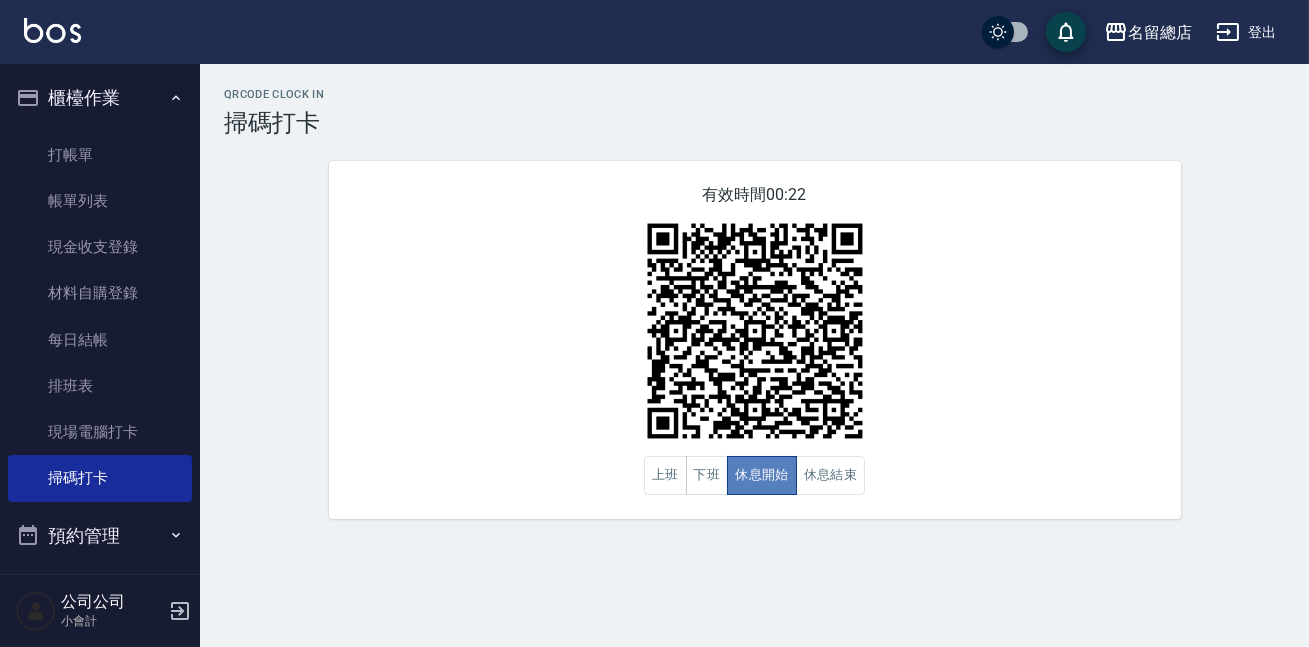 click on "休息開始" at bounding box center [762, 475] 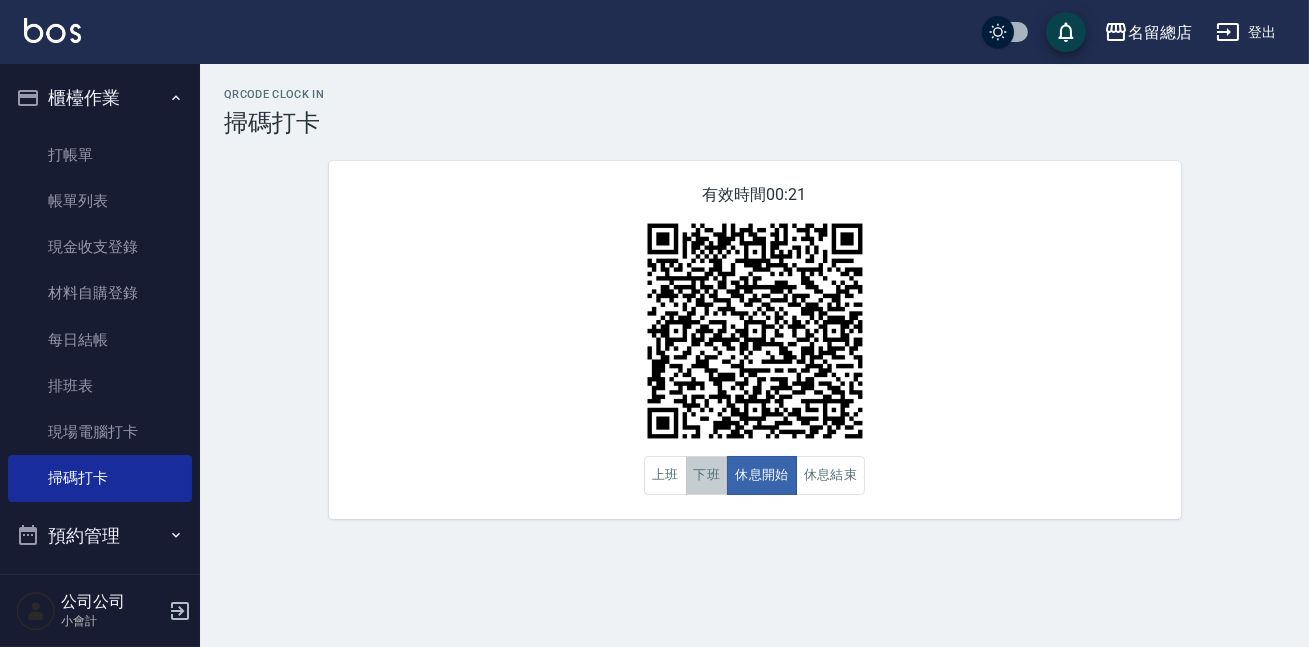 click on "下班" at bounding box center [707, 475] 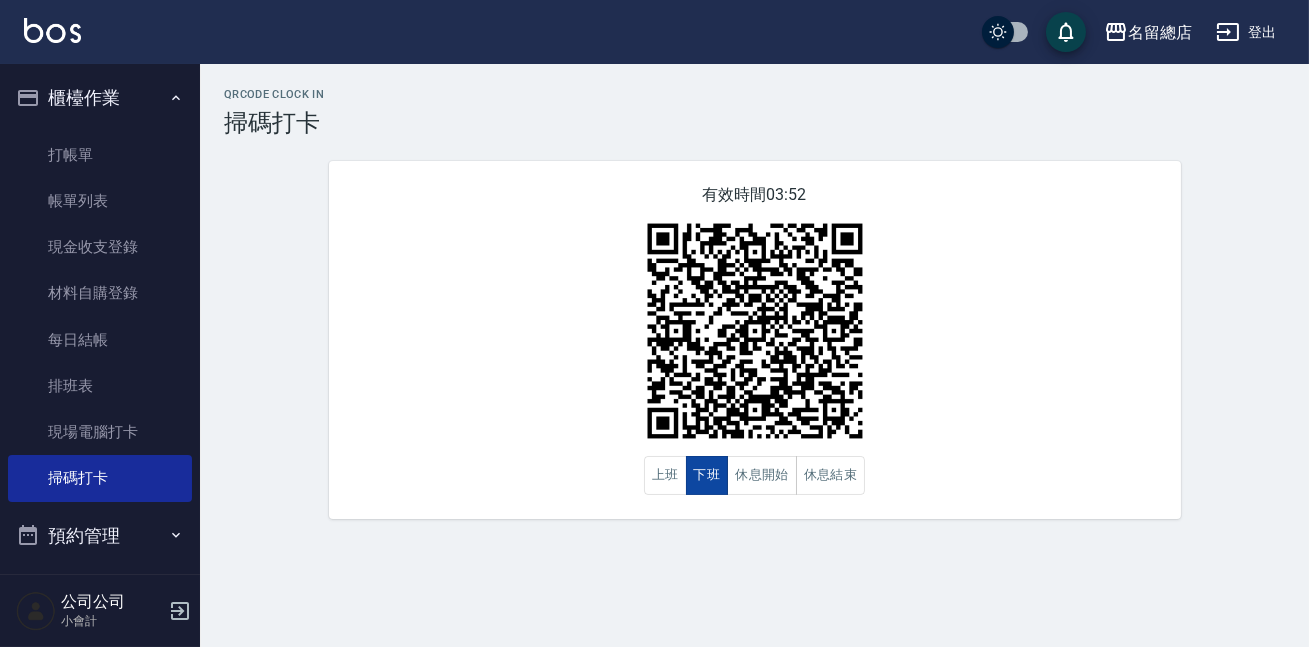click on "下班" at bounding box center [707, 475] 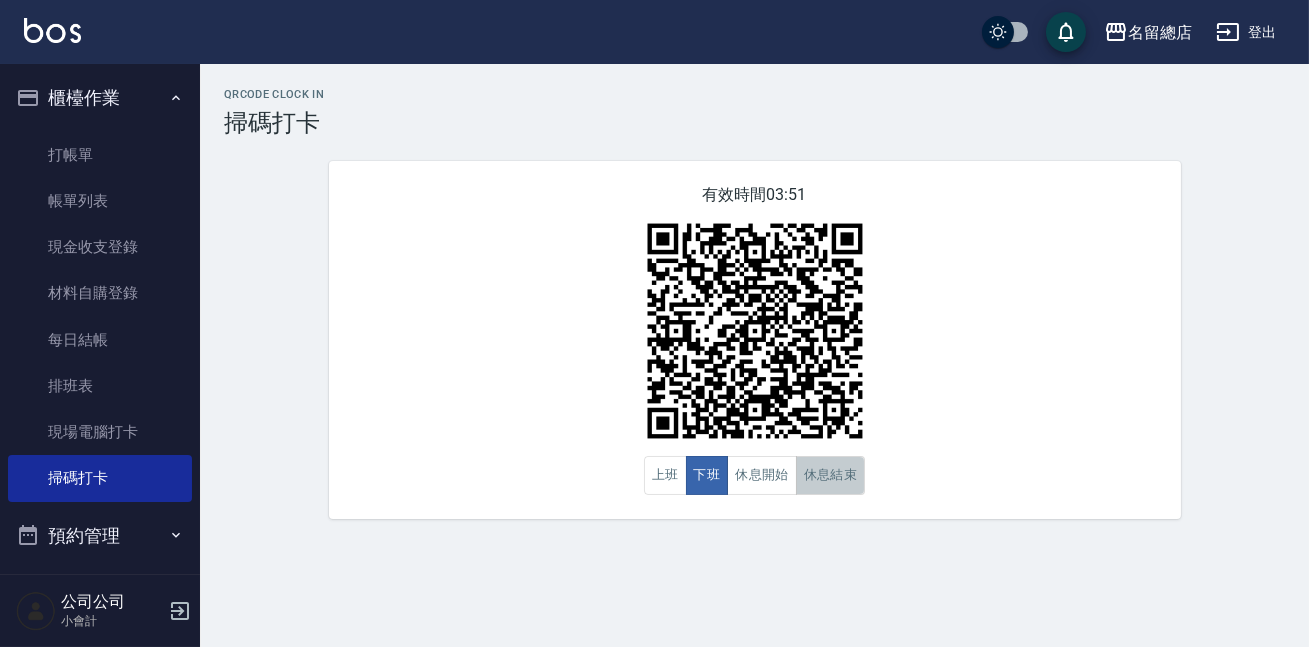 click on "休息結束" at bounding box center [831, 475] 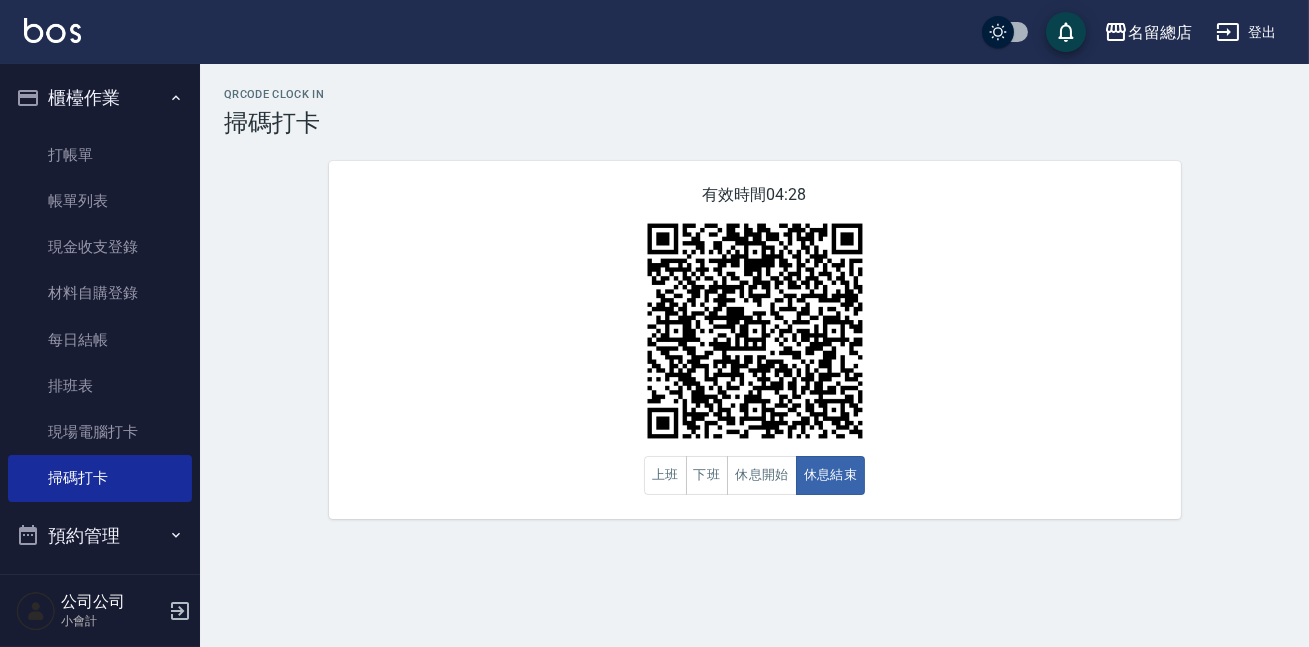 click on "有效時間 04:28 上班 下班 休息開始 休息結束" at bounding box center (755, 340) 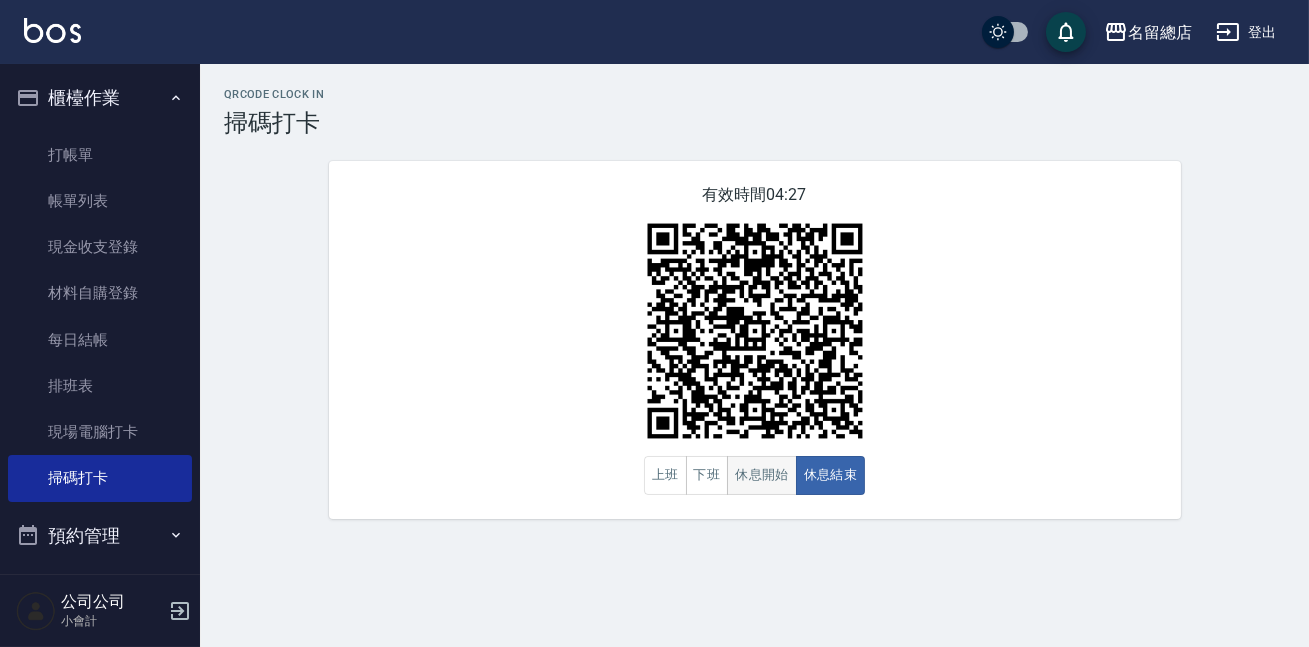 drag, startPoint x: 771, startPoint y: 466, endPoint x: 761, endPoint y: 459, distance: 12.206555 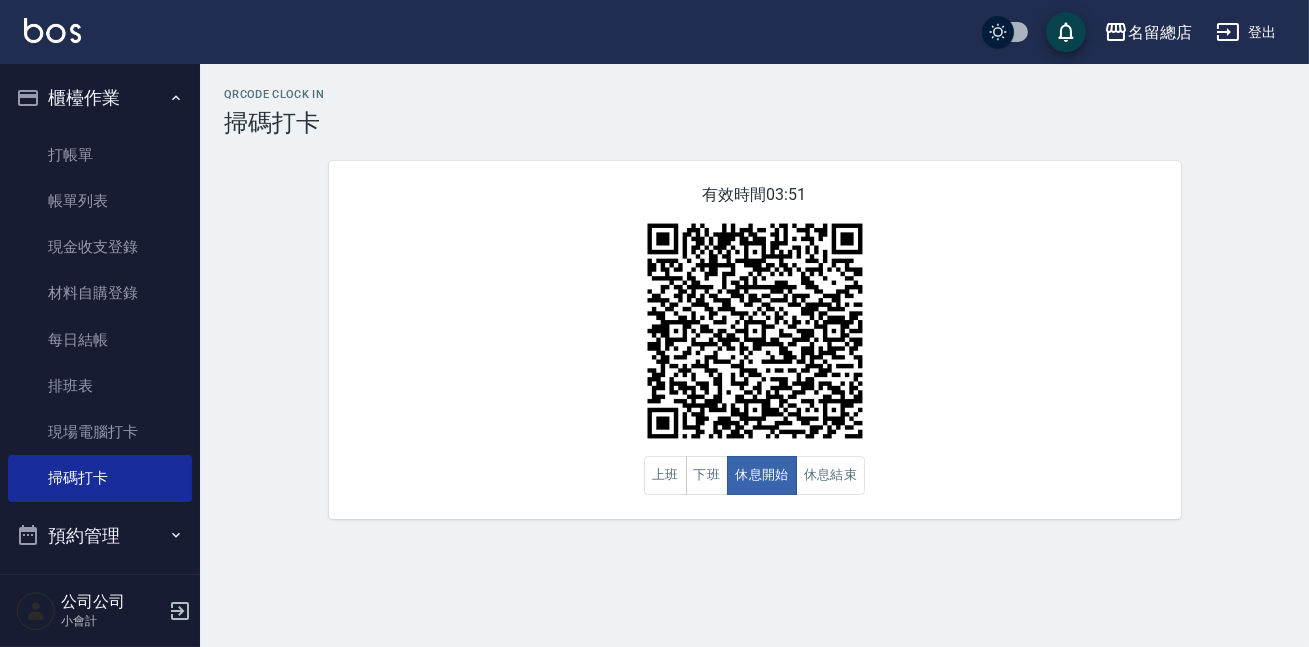 click on "QRcode Clock In 掃碼打卡 有效時間 03:51 上班 下班 休息開始 休息結束" at bounding box center (754, 303) 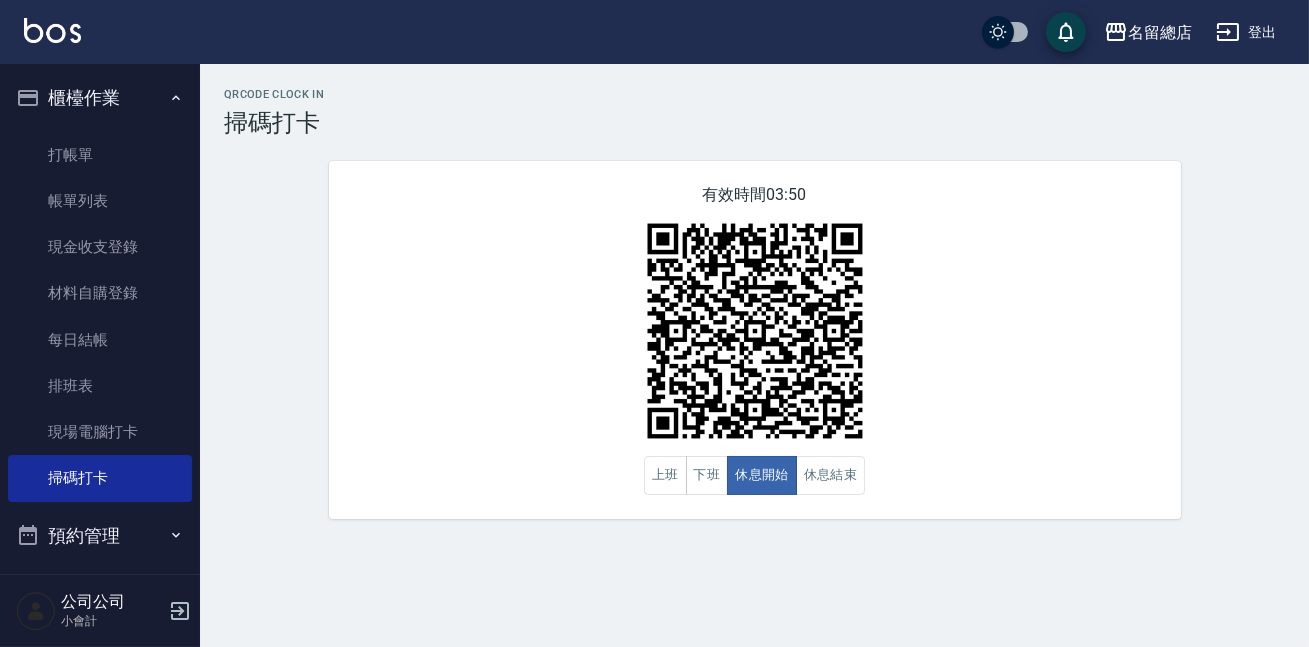 click on "名留總店 登出" at bounding box center [654, 32] 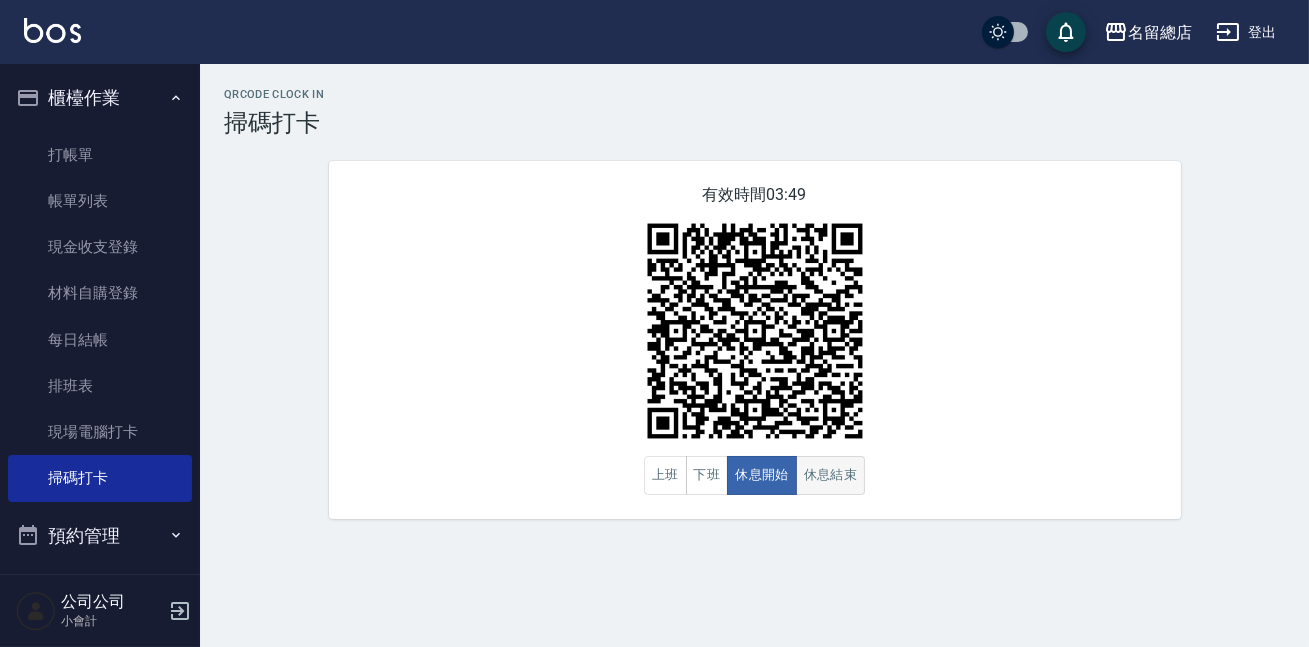 click on "休息結束" at bounding box center (831, 475) 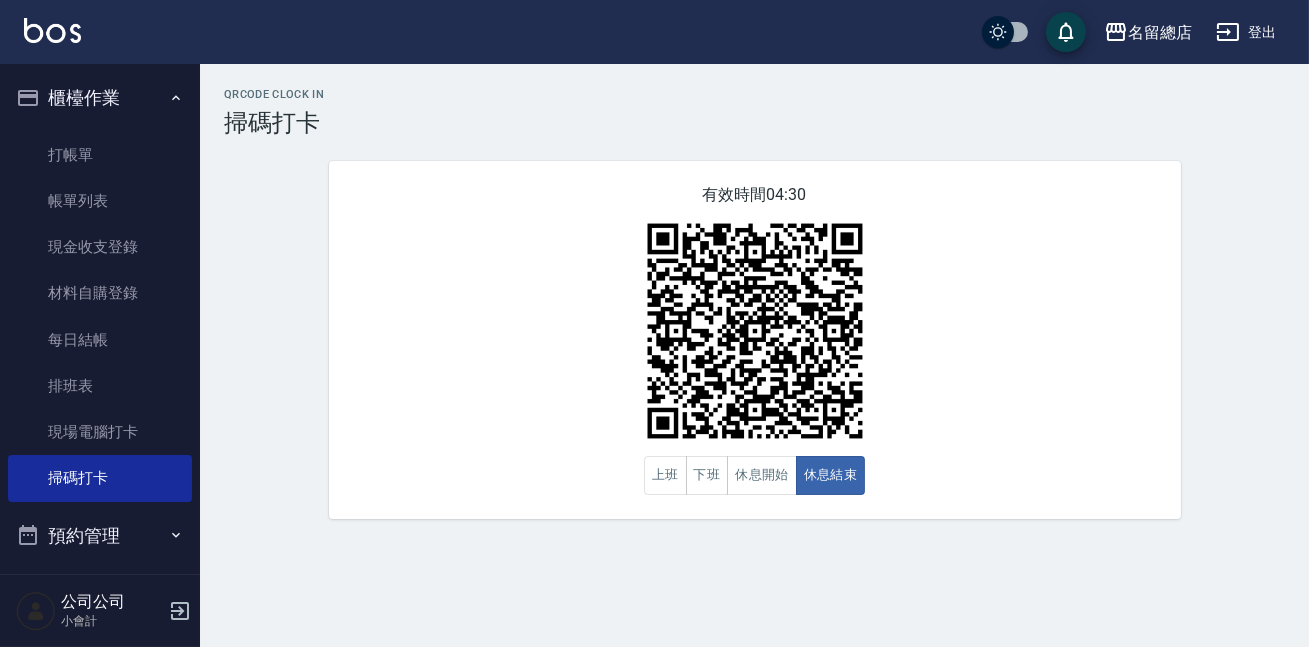 click at bounding box center (755, 331) 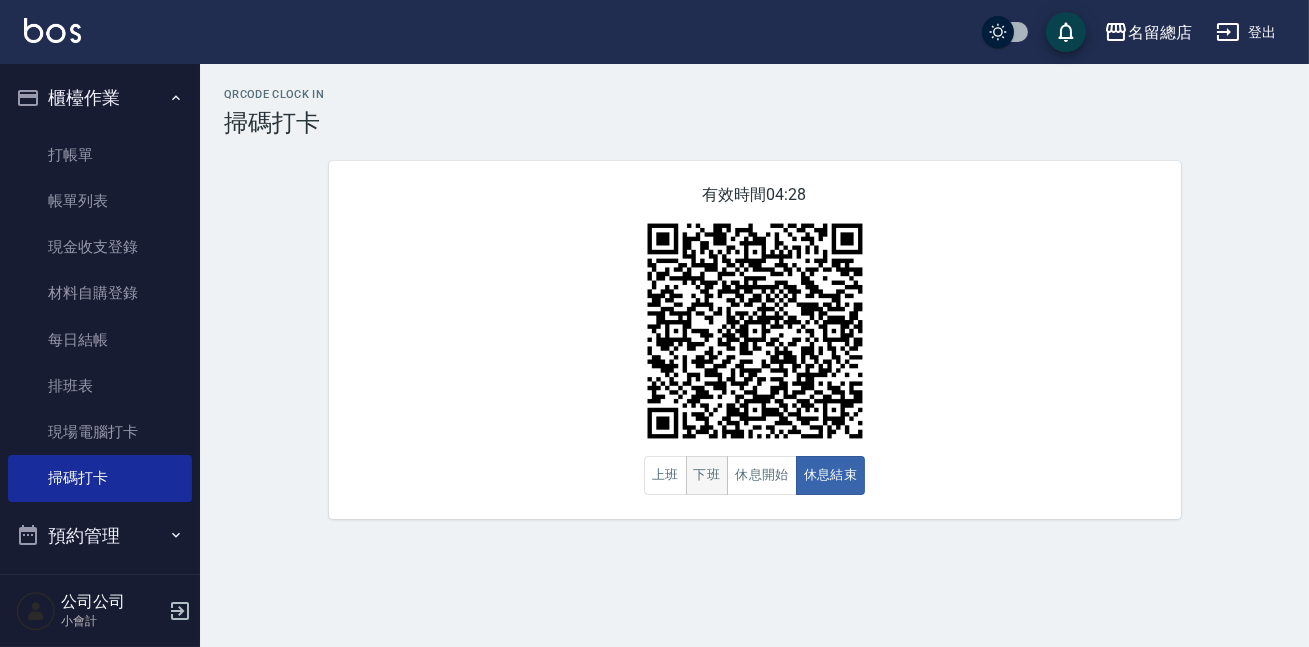 click on "下班" at bounding box center (707, 475) 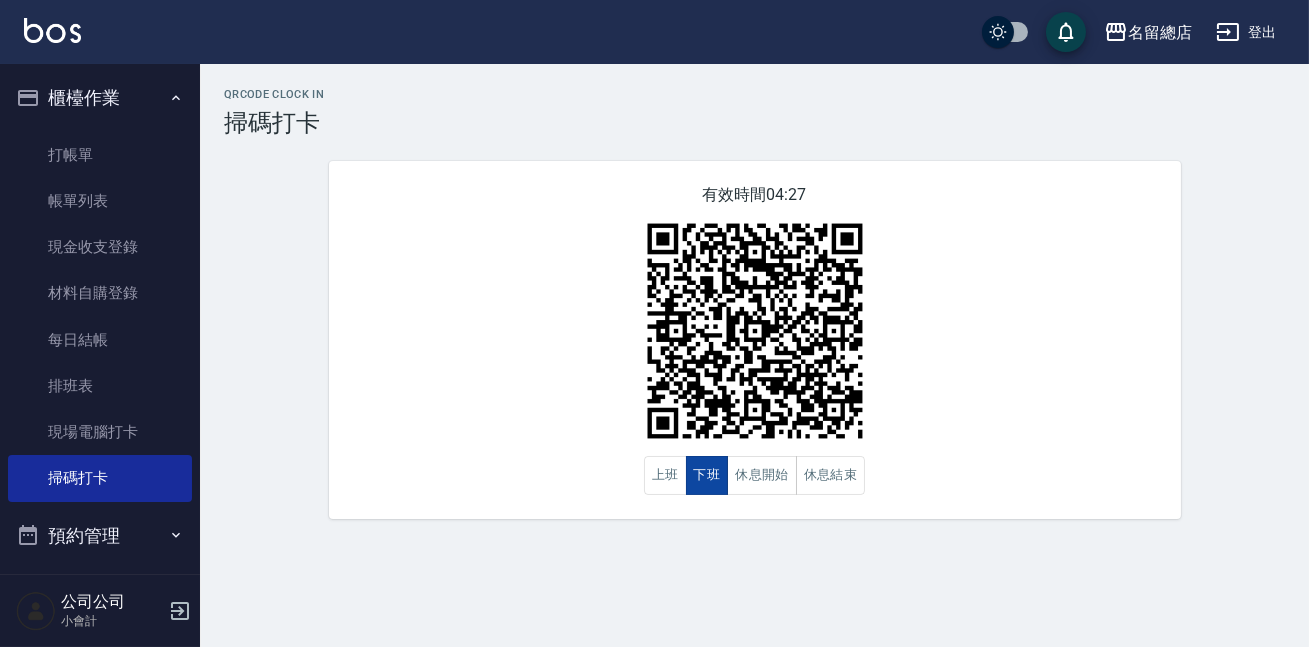 click on "下班" at bounding box center (707, 475) 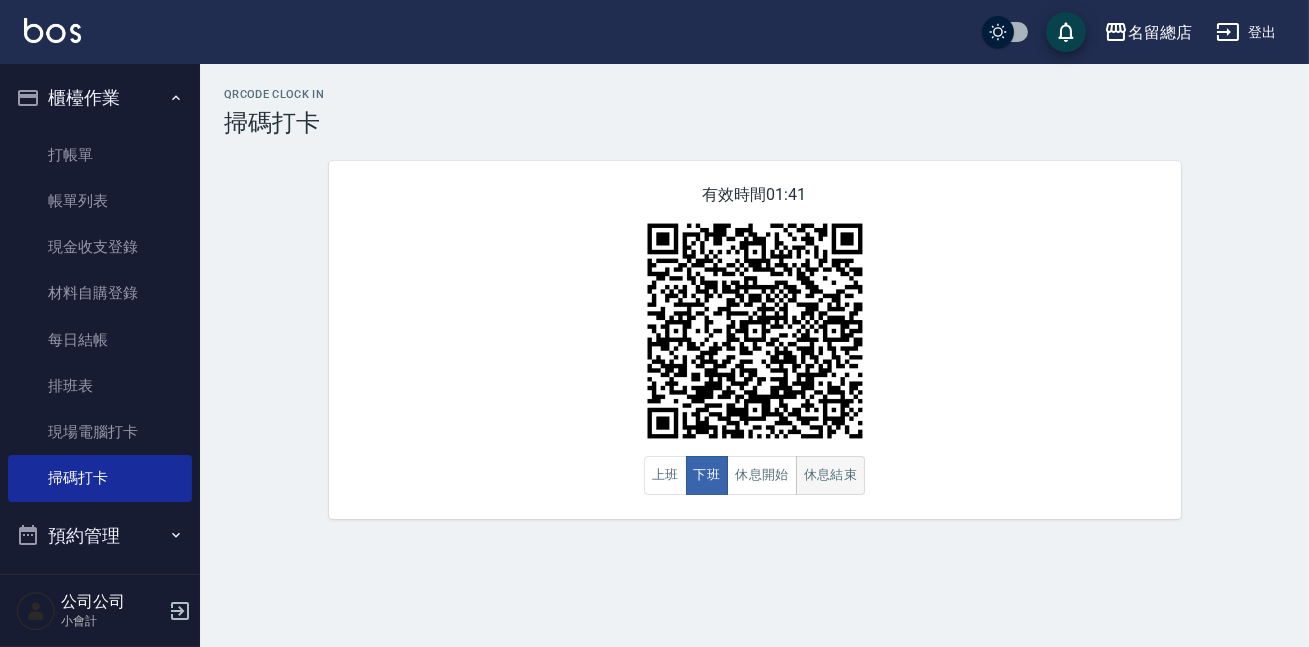 click on "休息結束" at bounding box center (831, 475) 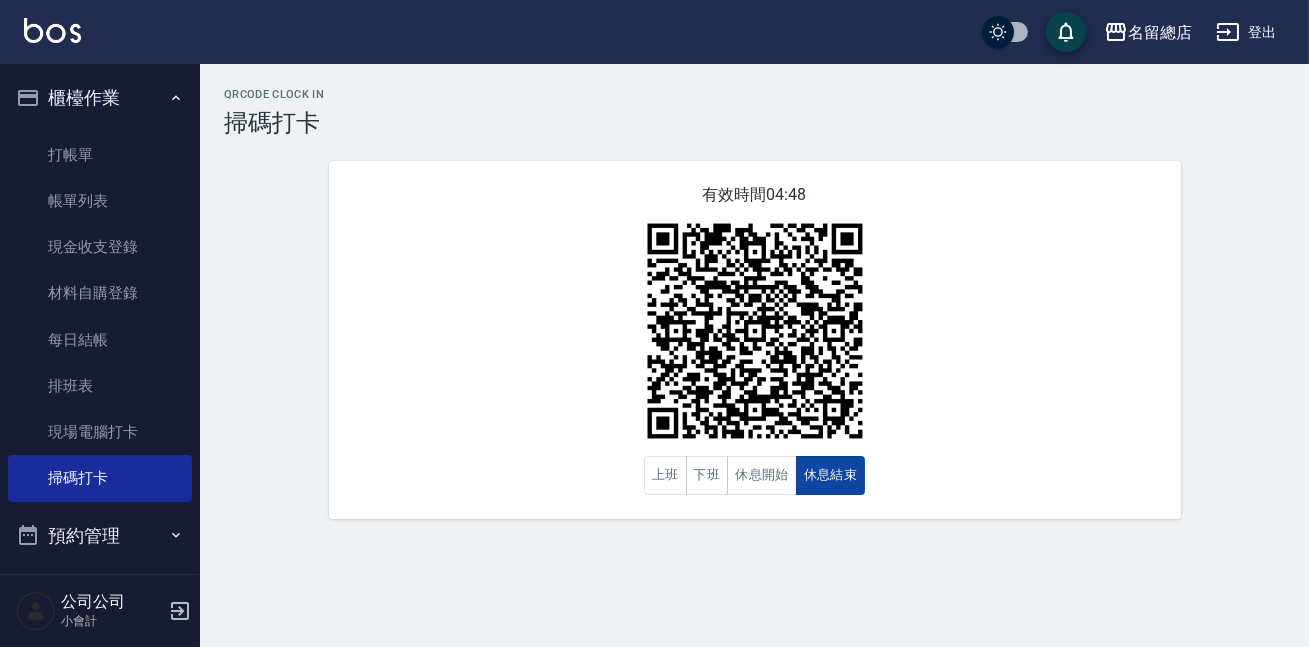 click on "休息結束" at bounding box center (831, 475) 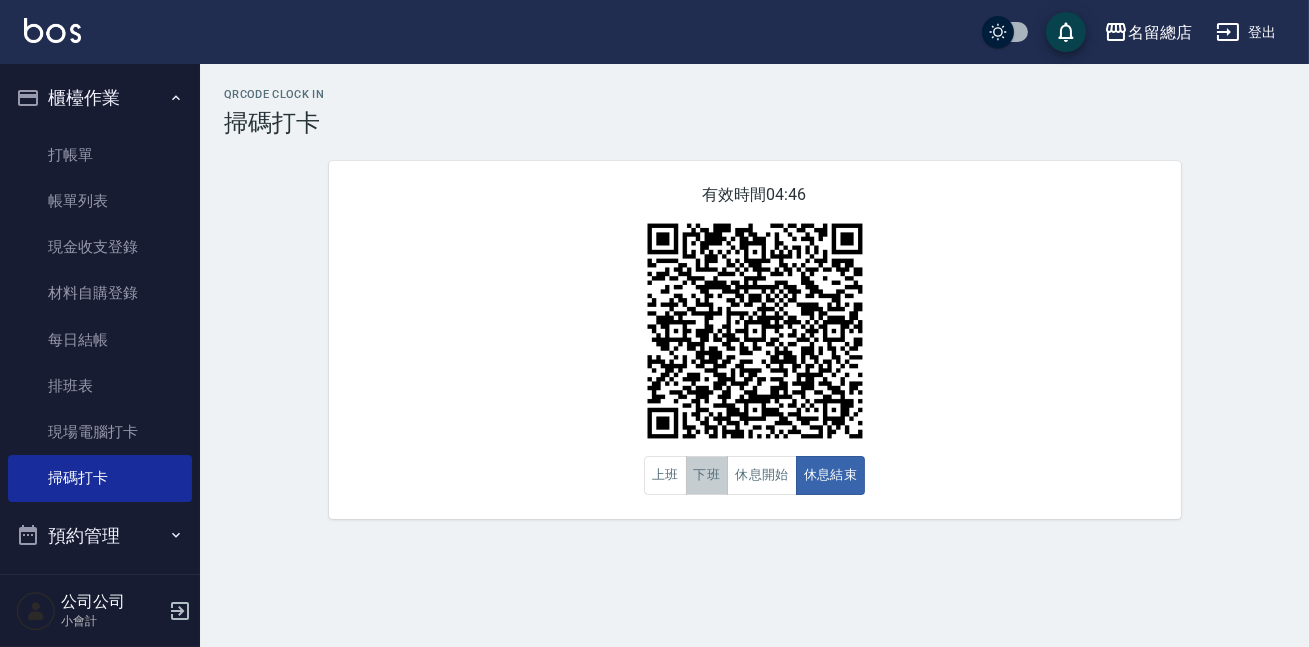 click on "下班" at bounding box center [707, 475] 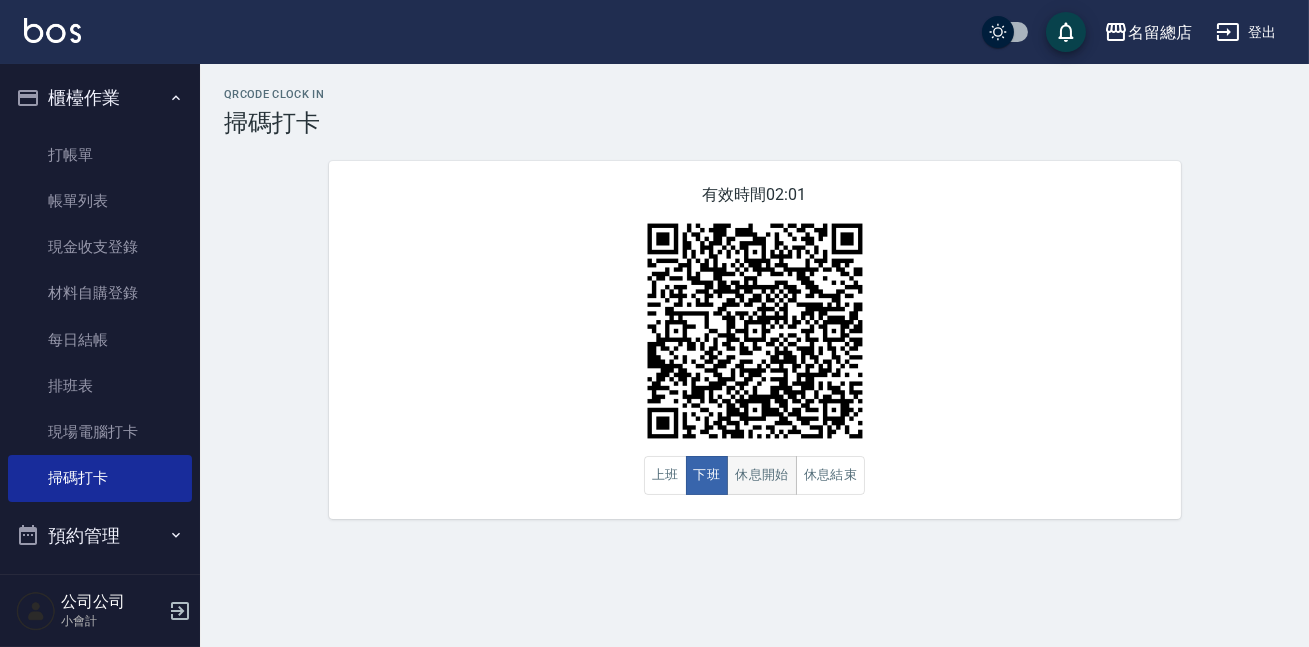 click on "休息開始" at bounding box center (762, 475) 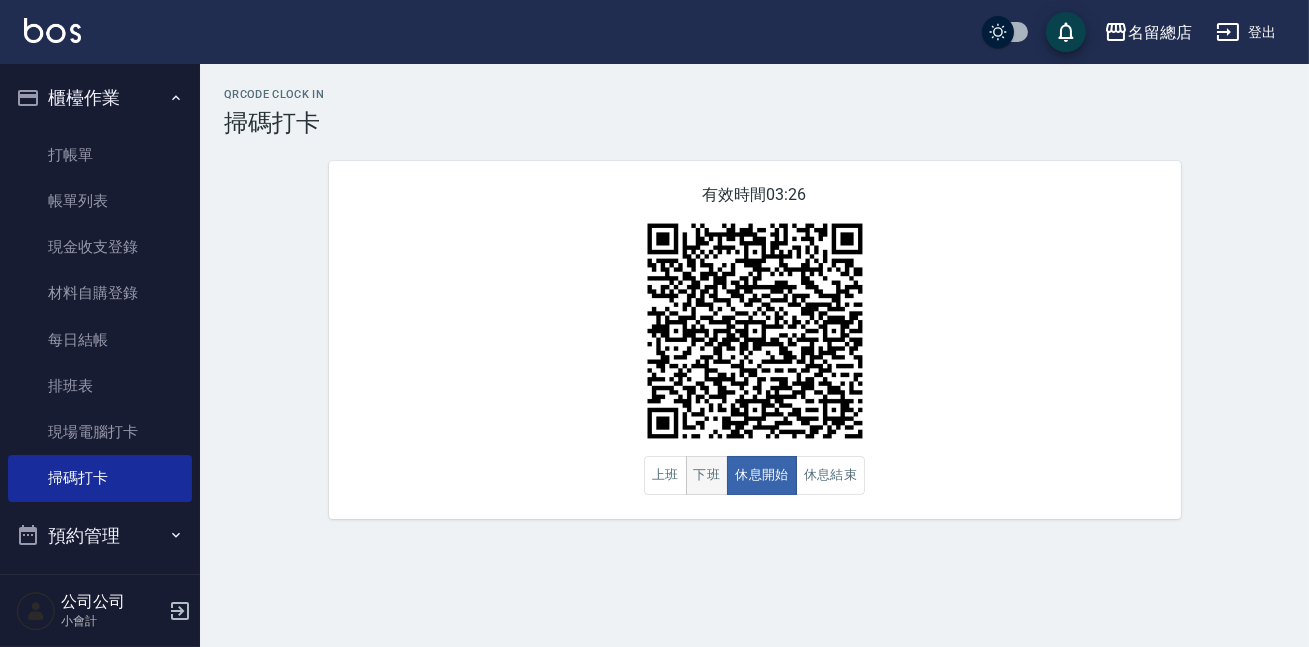 click on "下班" at bounding box center (707, 475) 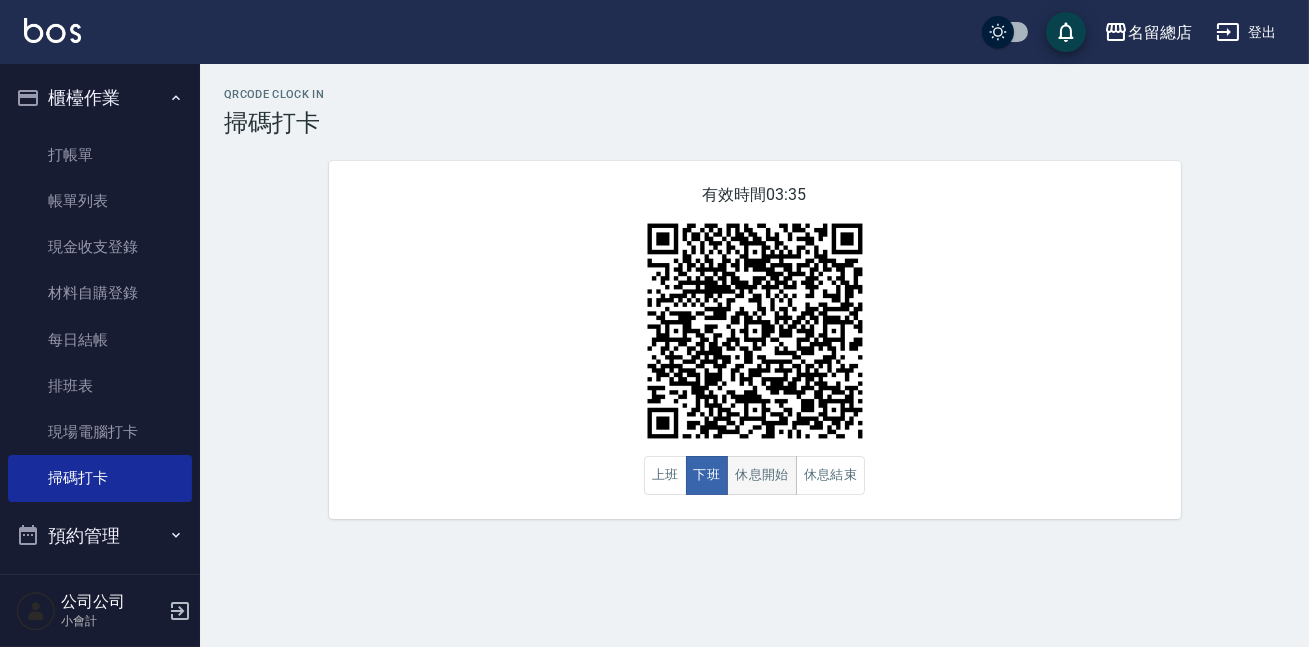 click on "休息開始" at bounding box center (762, 475) 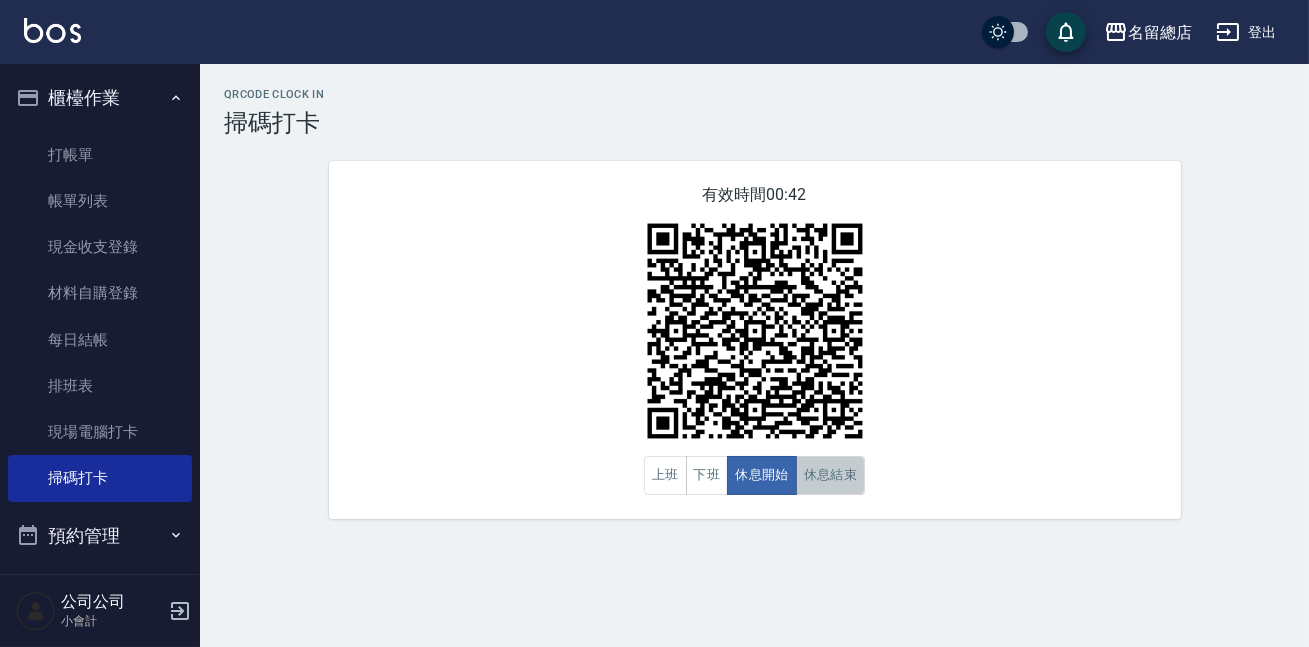 click on "休息結束" at bounding box center [831, 475] 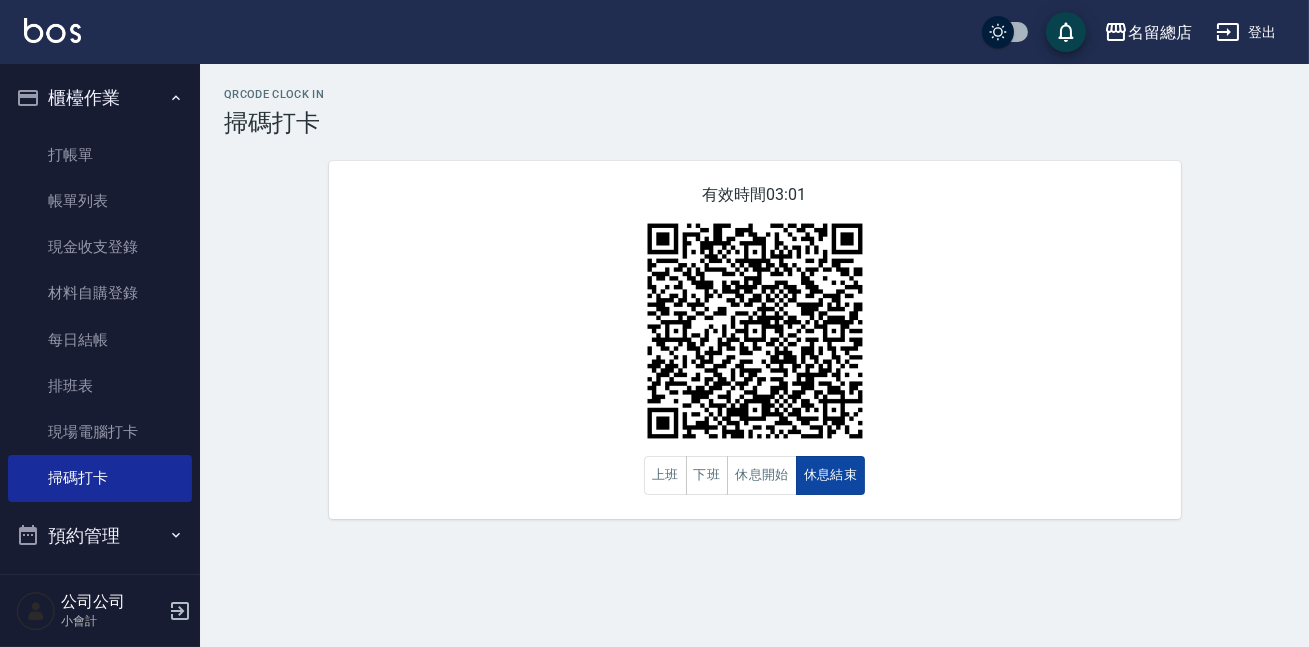 click on "休息結束" at bounding box center [831, 475] 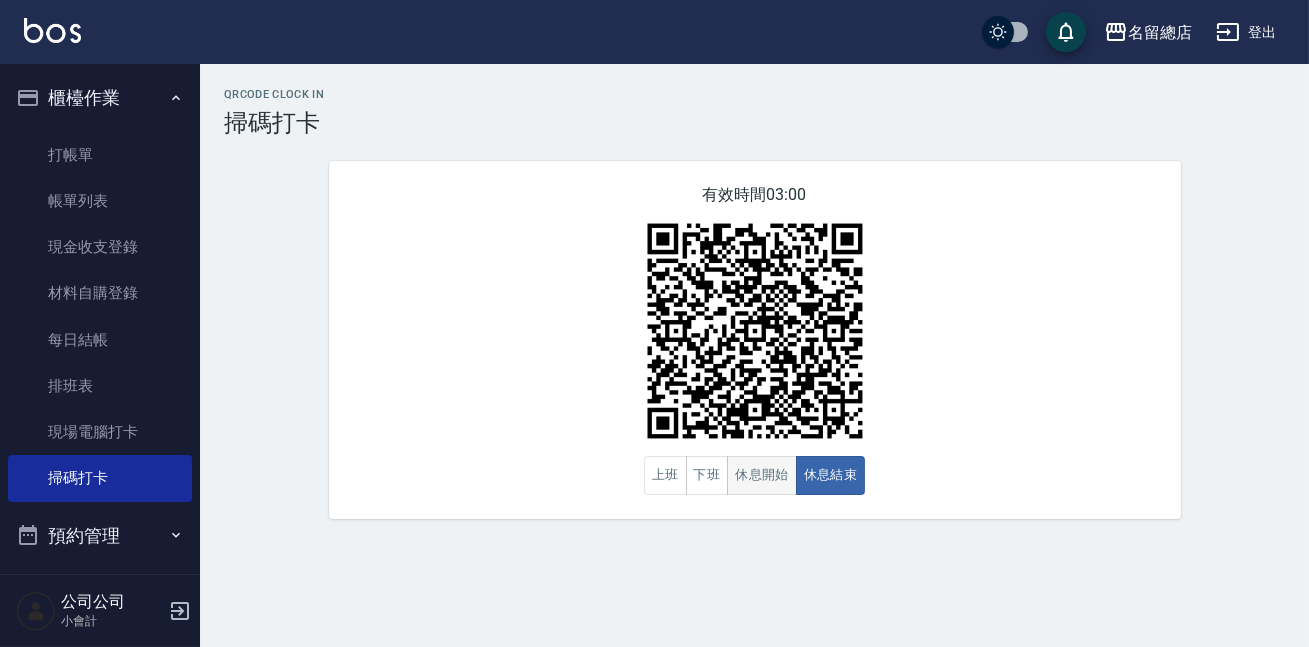 click on "休息開始" at bounding box center [762, 475] 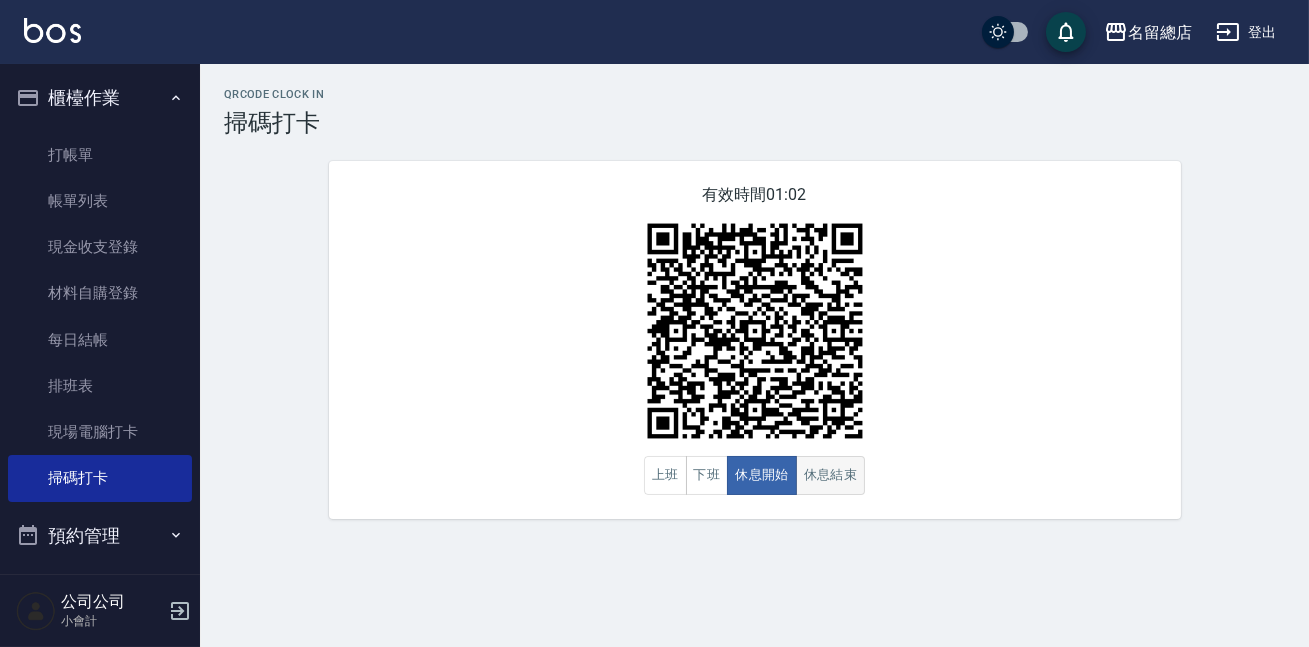 click on "休息結束" at bounding box center (831, 475) 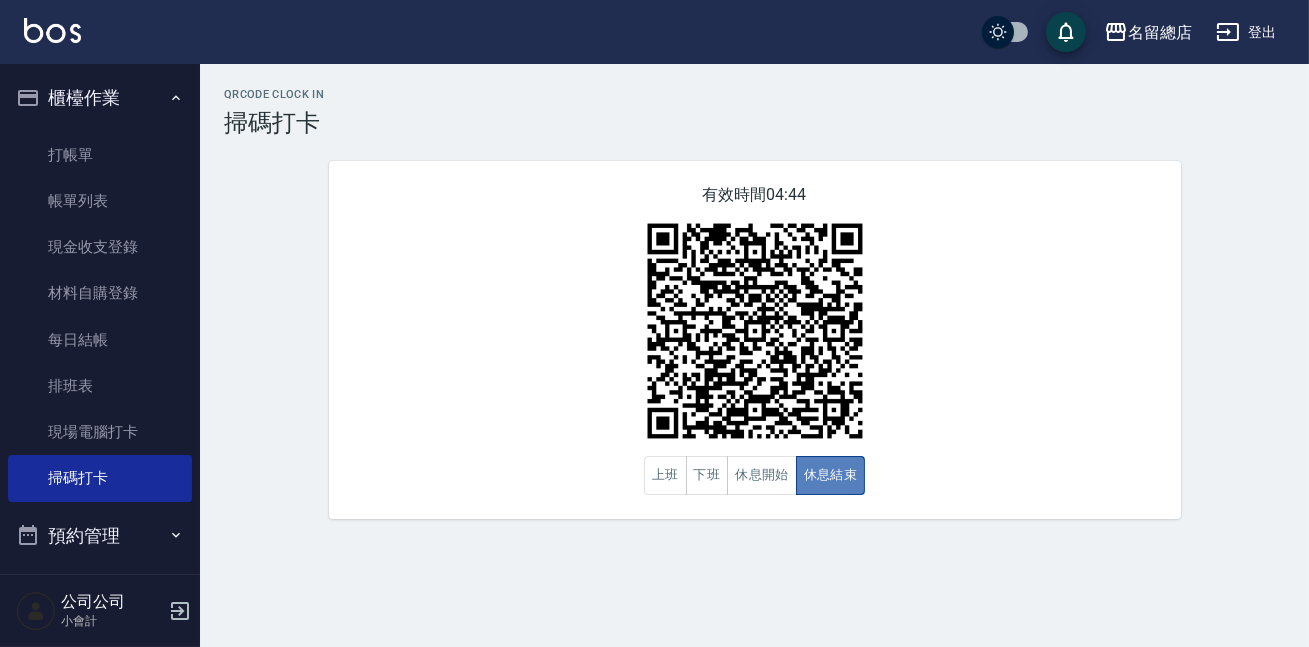 click on "休息結束" at bounding box center [831, 475] 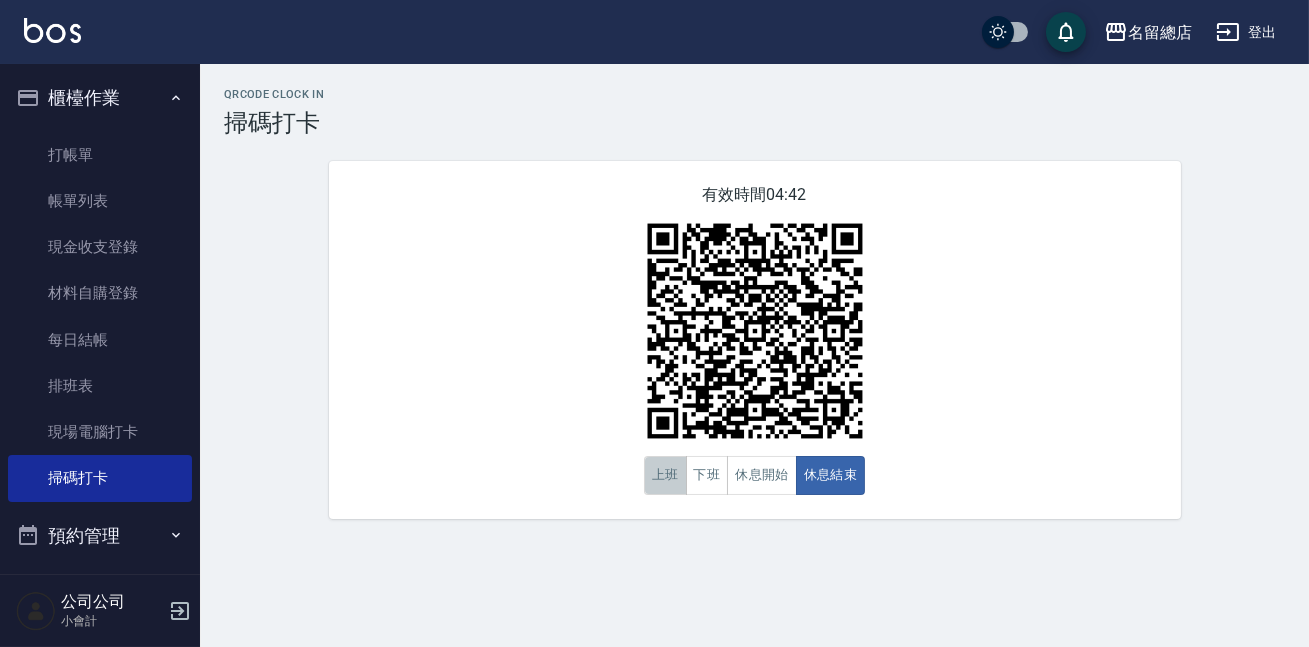click on "上班" at bounding box center (665, 475) 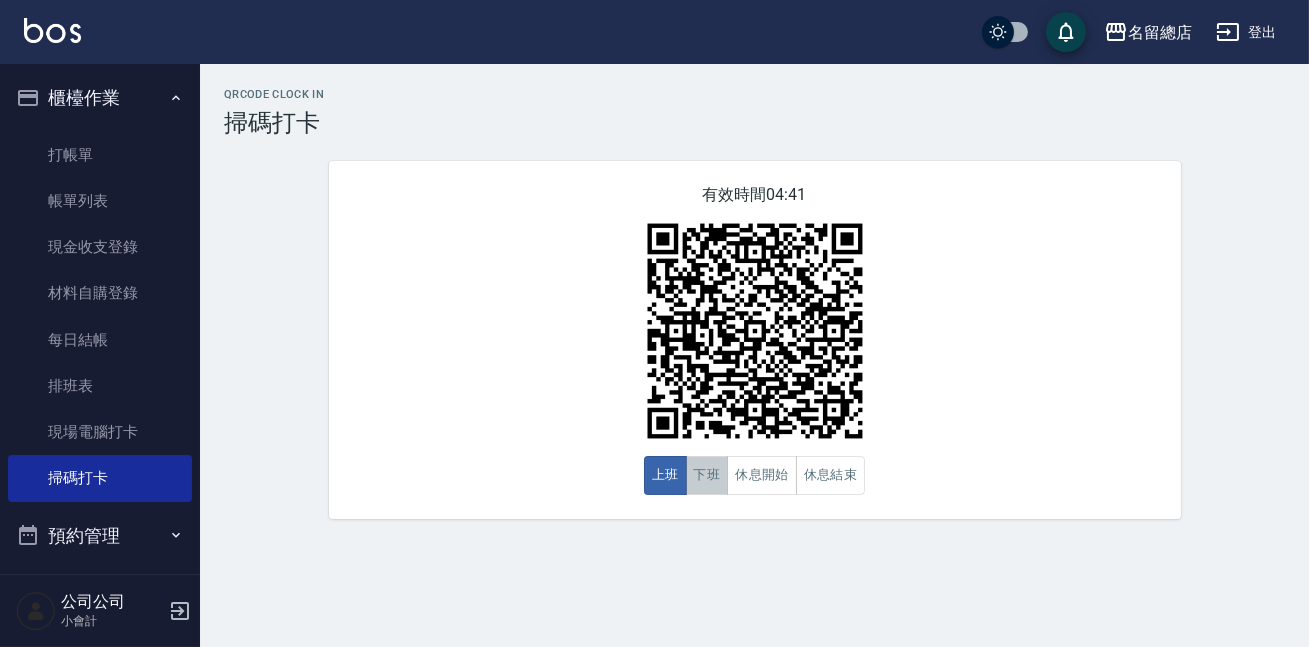 click on "下班" at bounding box center [707, 475] 